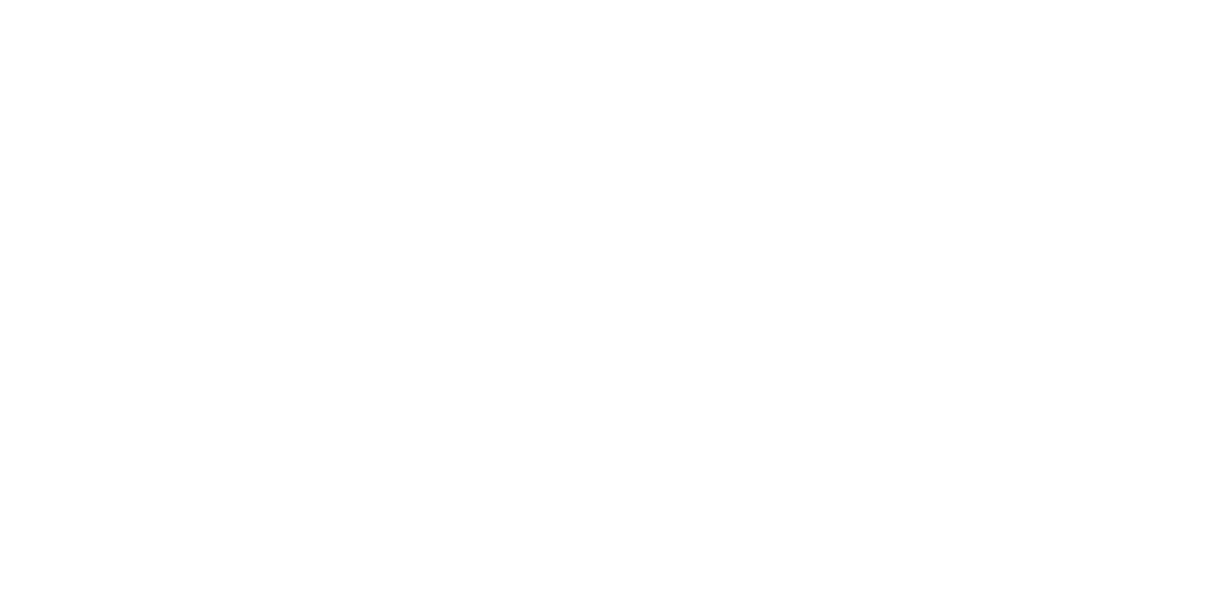 scroll, scrollTop: 0, scrollLeft: 0, axis: both 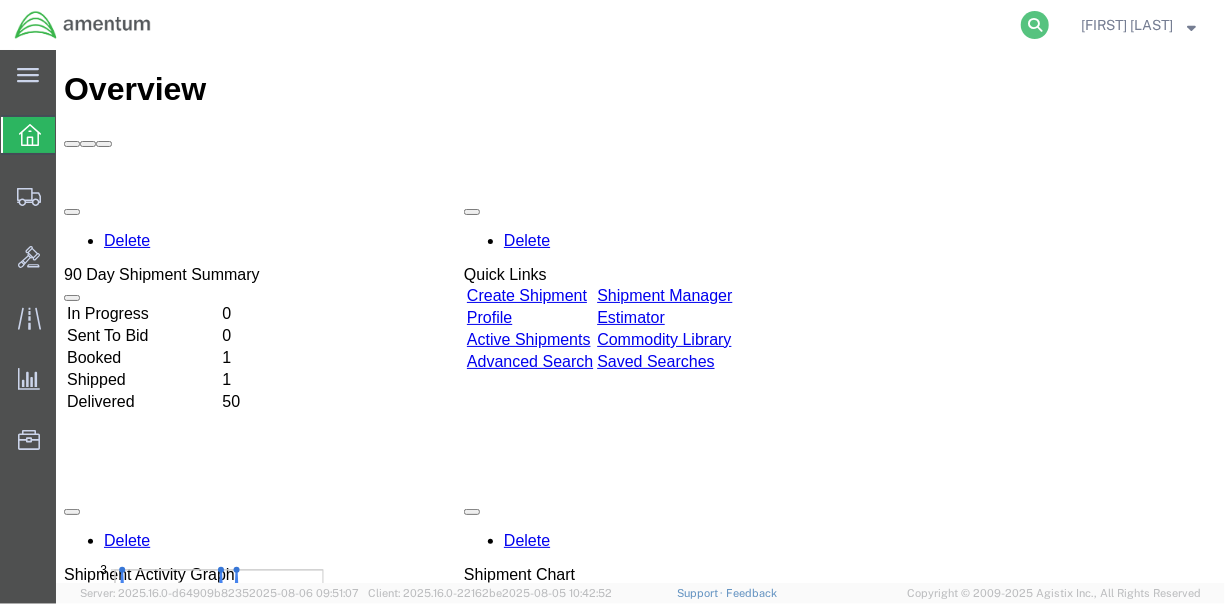 click 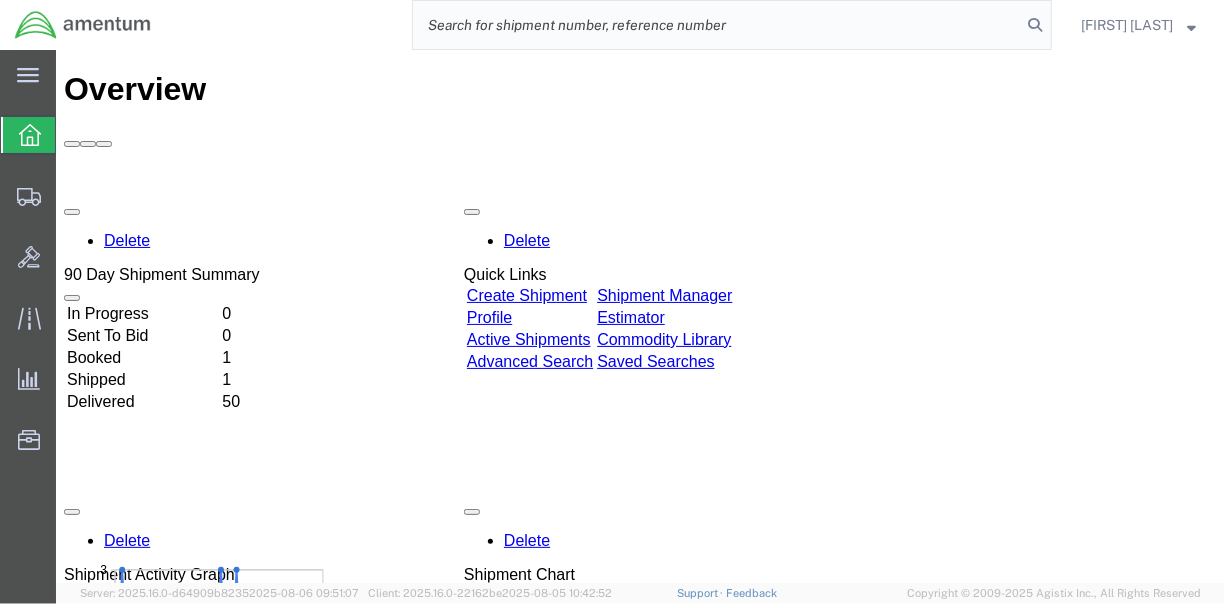 click 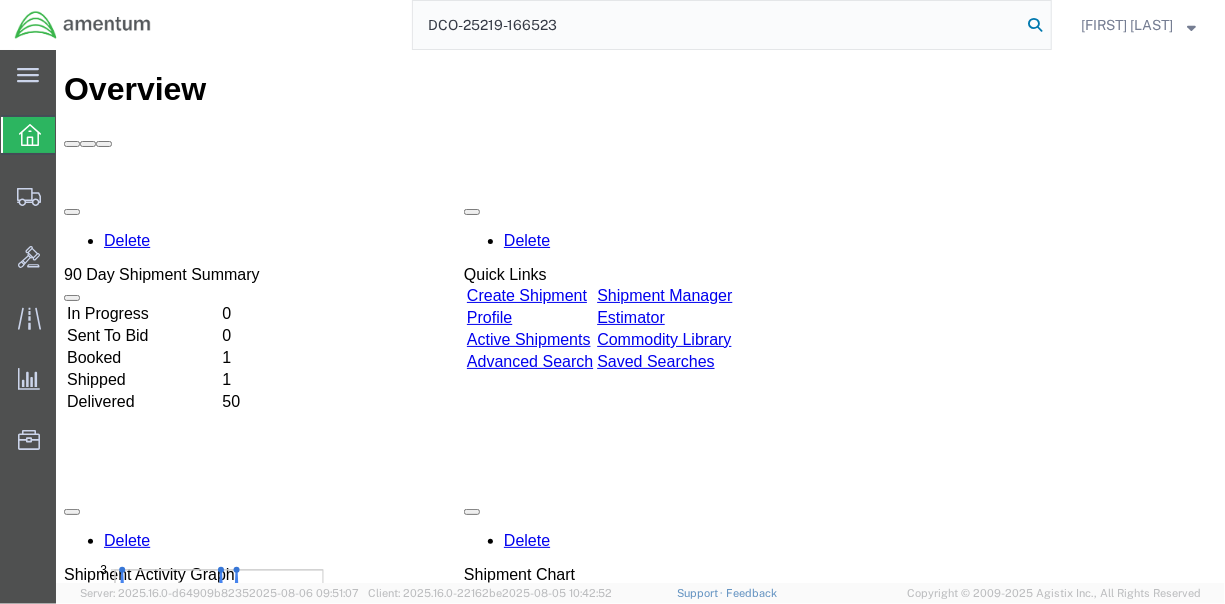 click 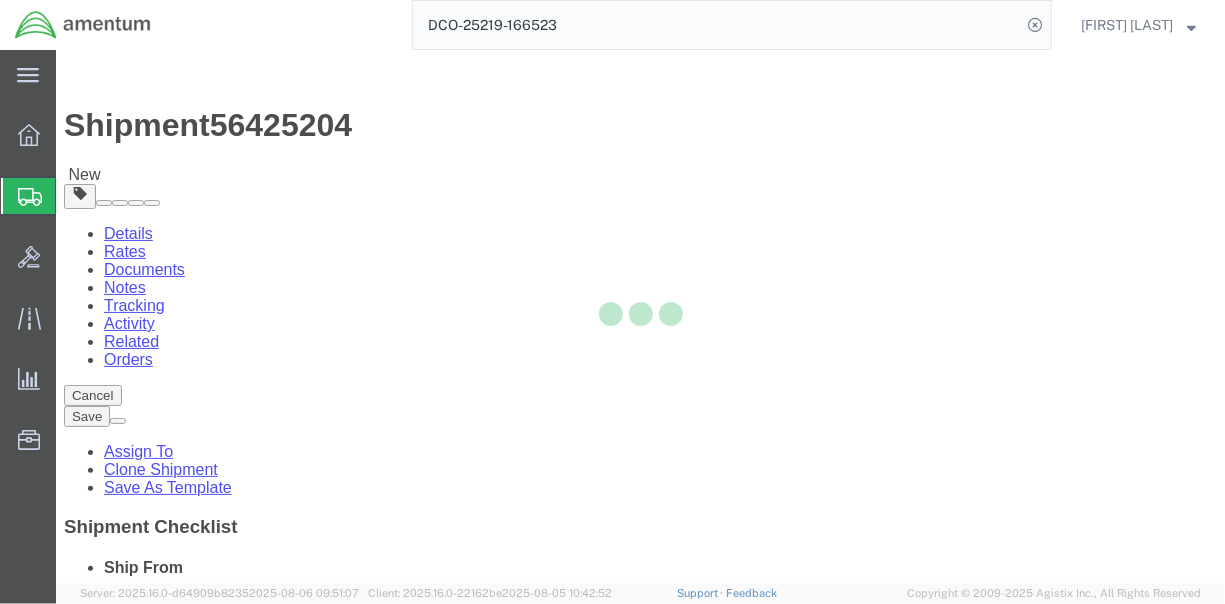 select on "42657" 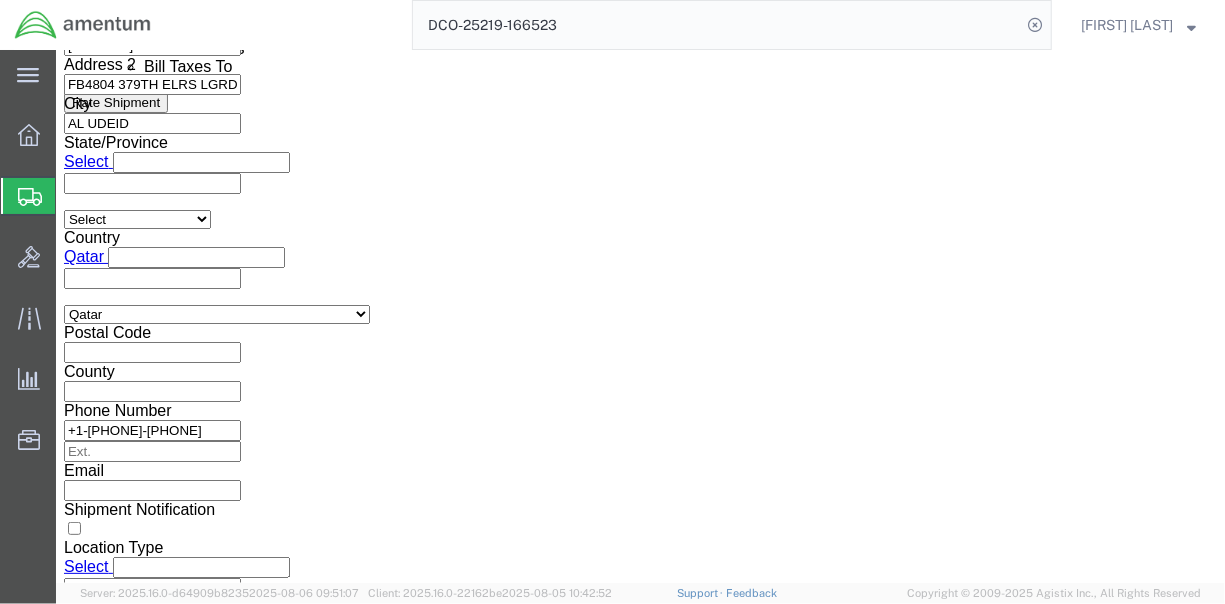 scroll, scrollTop: 1449, scrollLeft: 0, axis: vertical 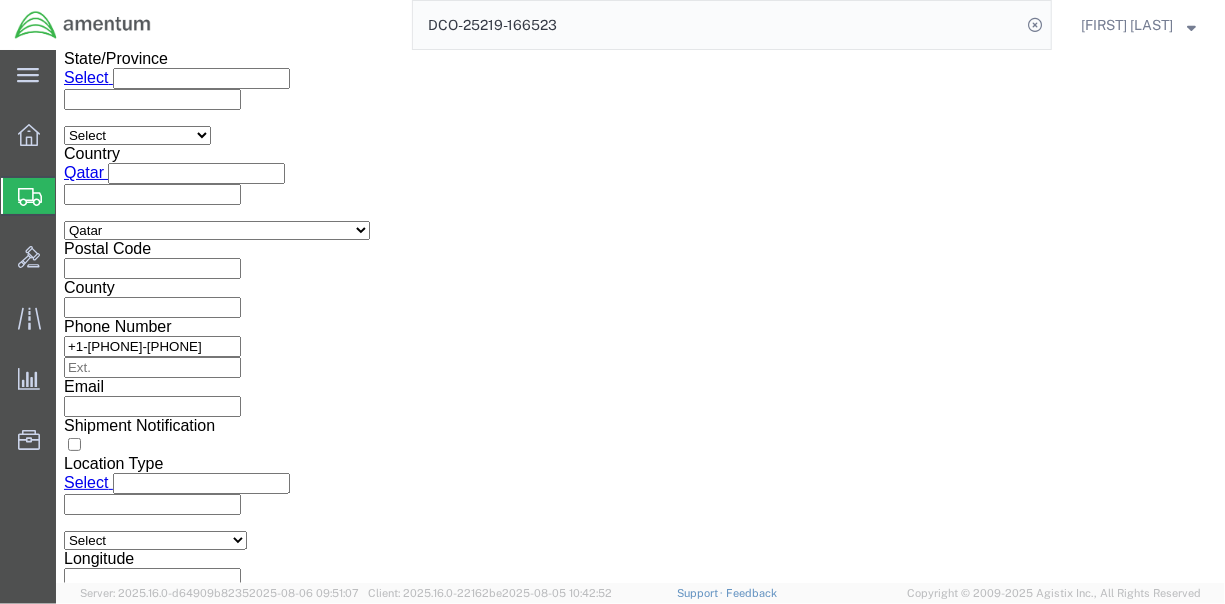 click on "Continue" 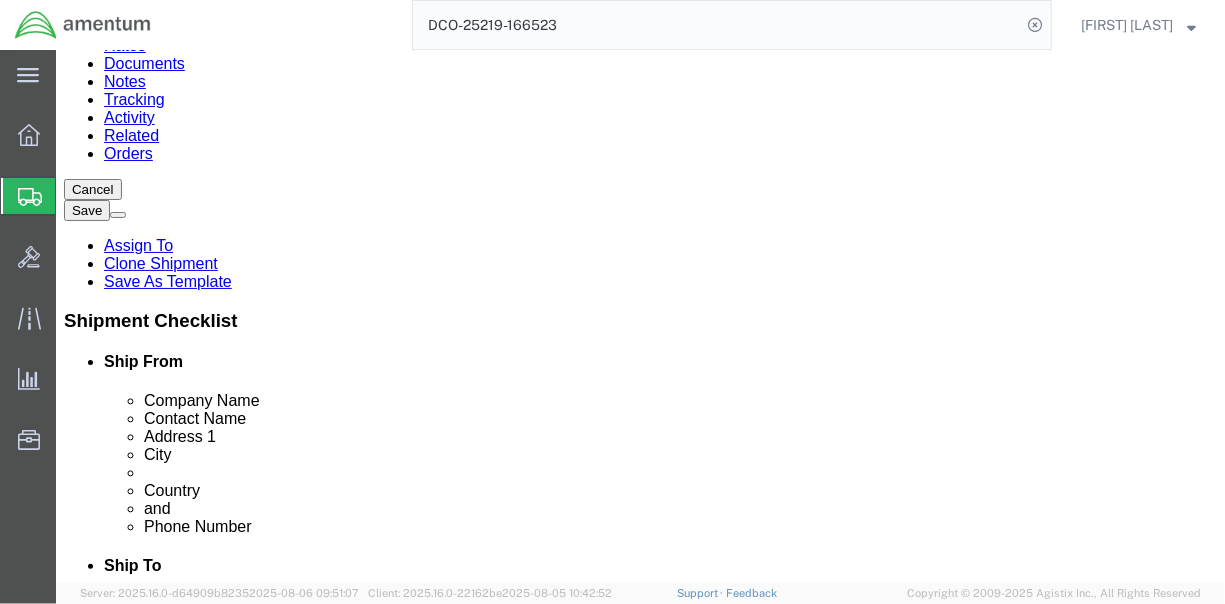 scroll, scrollTop: 132, scrollLeft: 0, axis: vertical 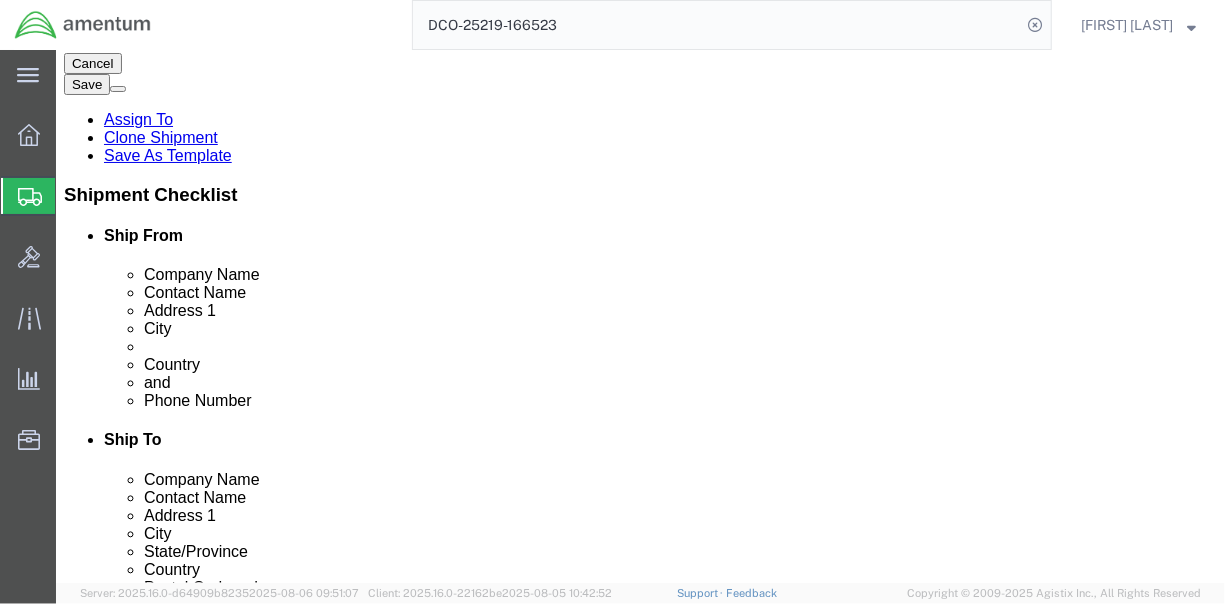 click 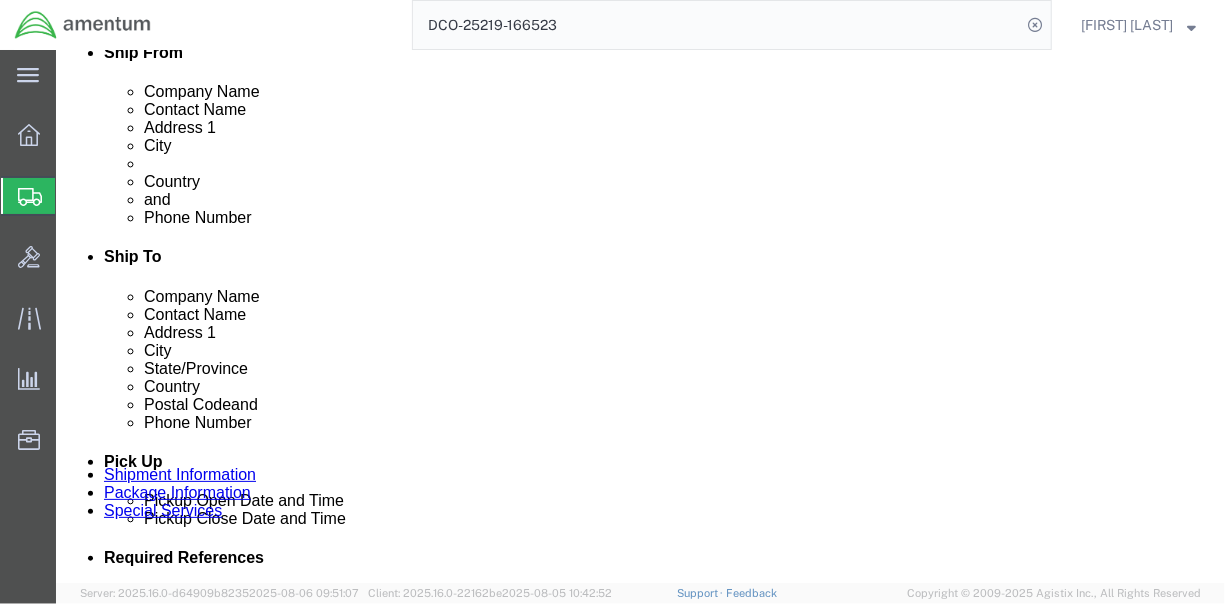 scroll, scrollTop: 544, scrollLeft: 0, axis: vertical 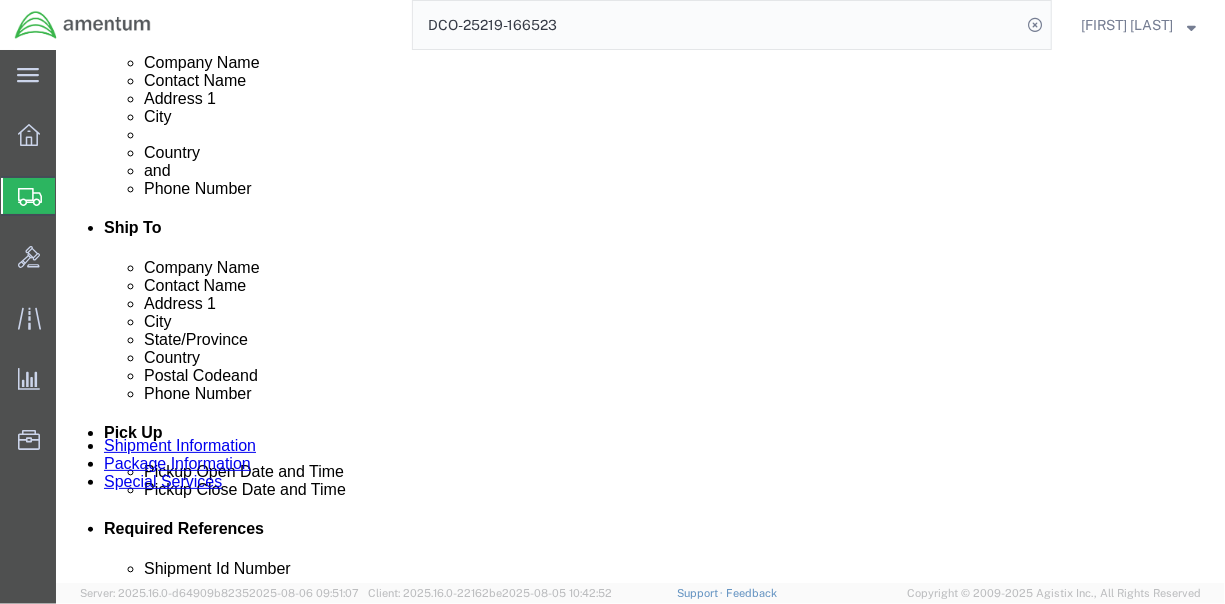 click on "Continue" 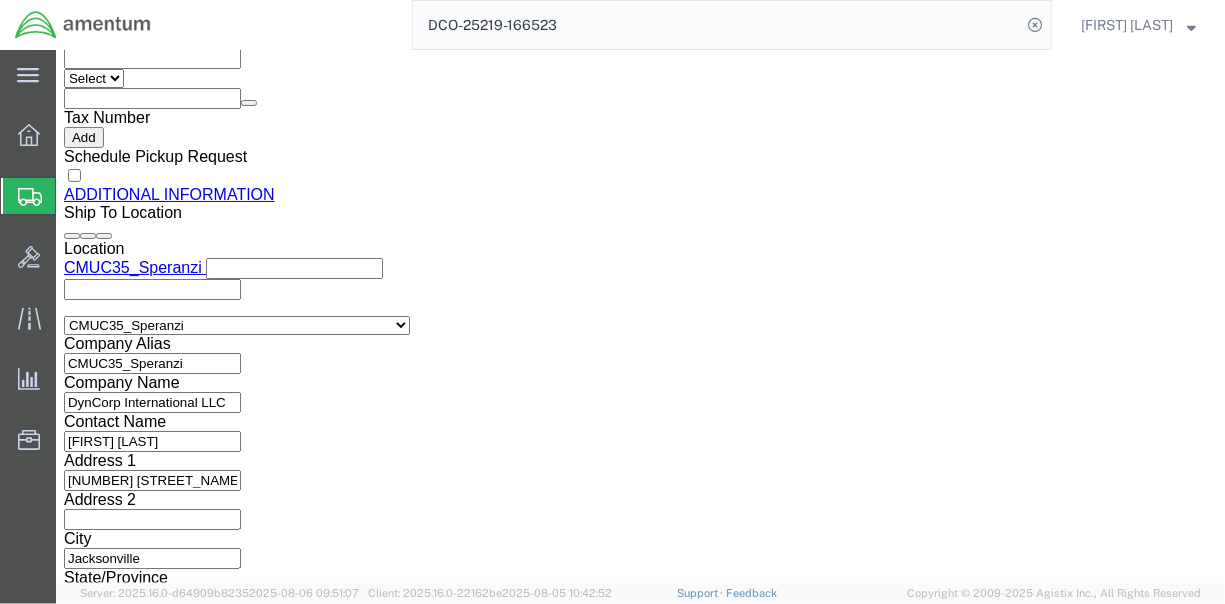 scroll, scrollTop: 456, scrollLeft: 0, axis: vertical 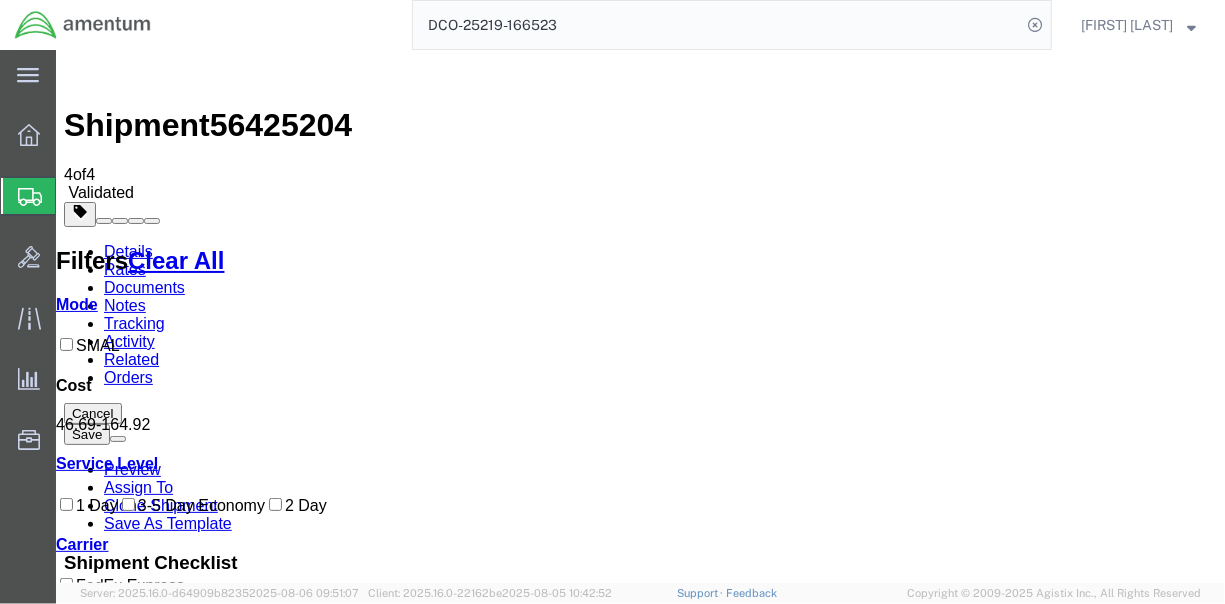 click on "Book" at bounding box center (940, 1561) 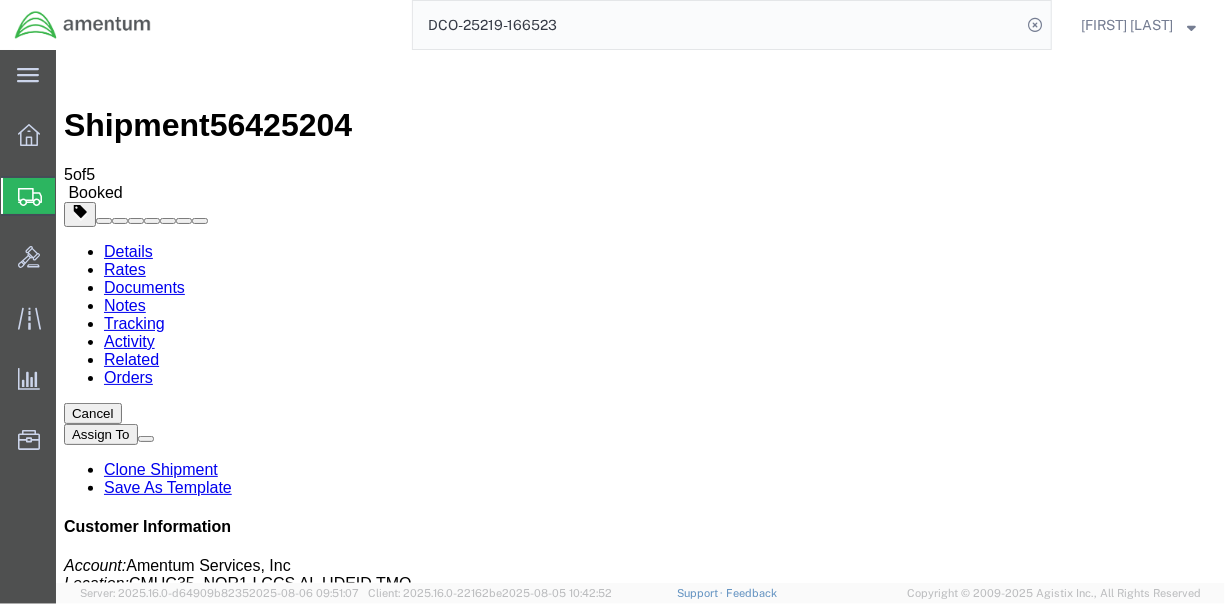 click at bounding box center [75, 69] 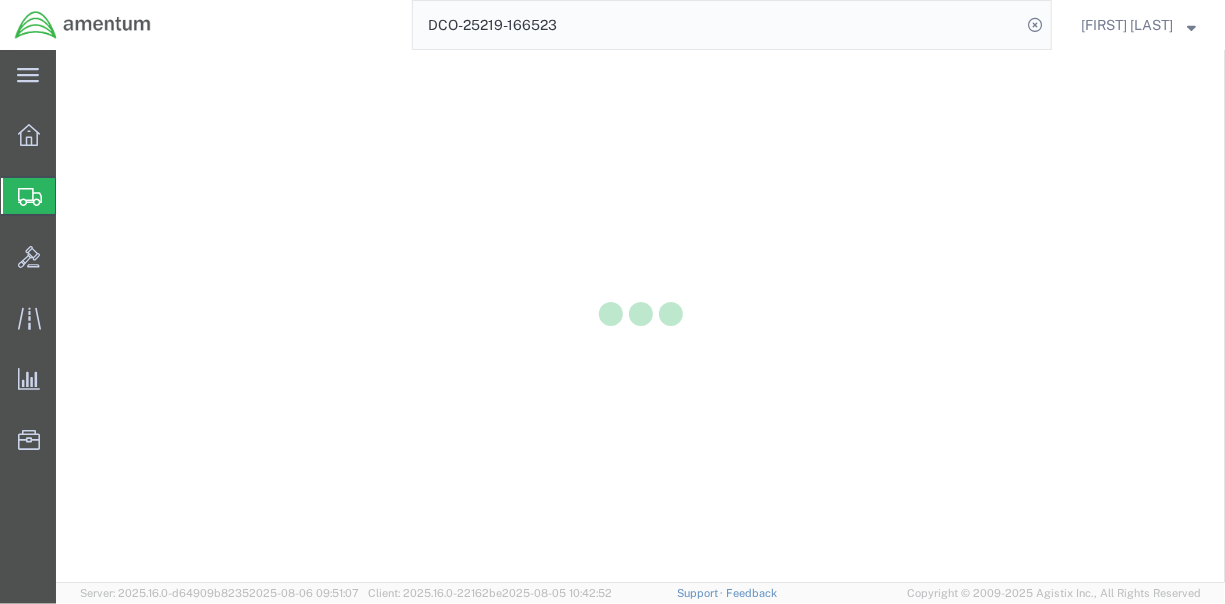 scroll, scrollTop: 0, scrollLeft: 0, axis: both 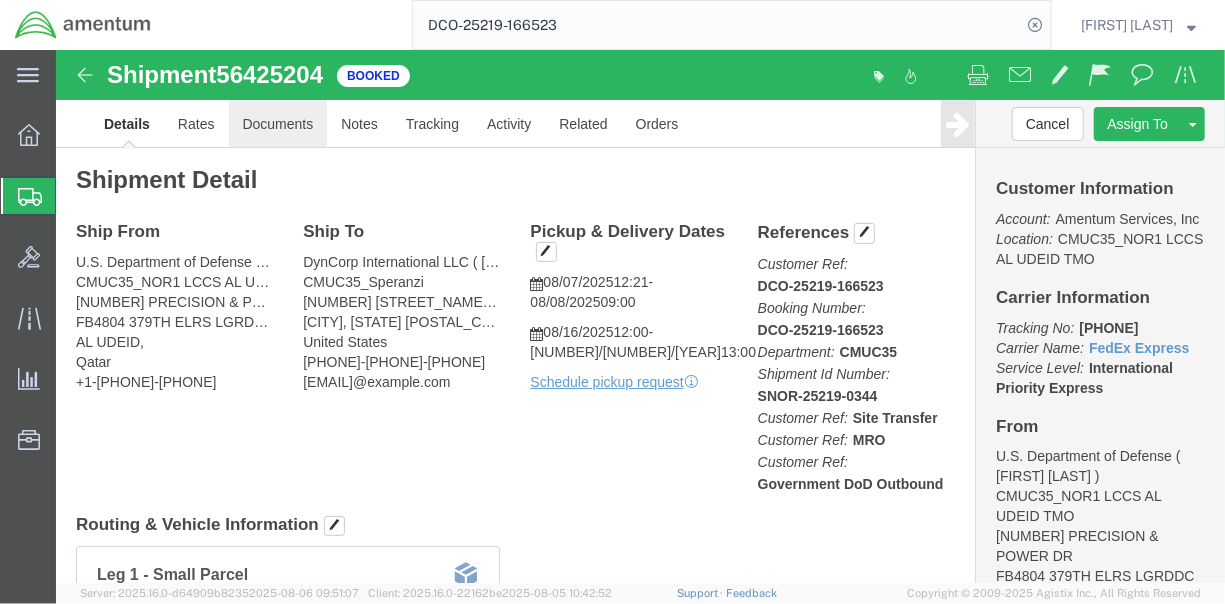 click on "Documents" 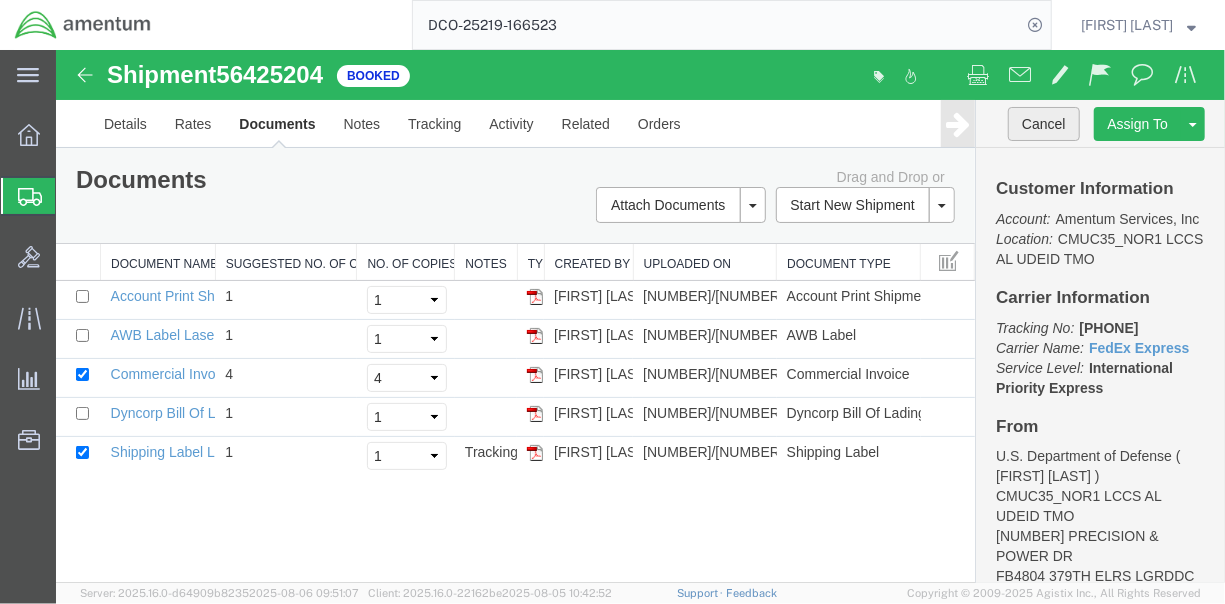 click on "Cancel" at bounding box center [1043, 123] 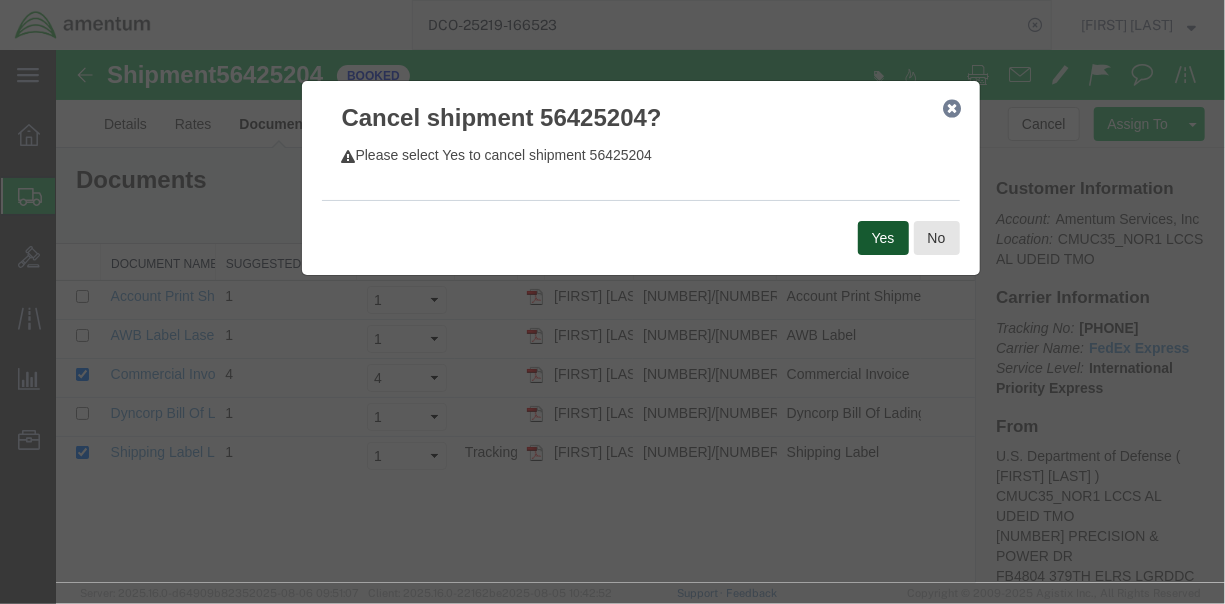 click on "Yes" at bounding box center [882, 237] 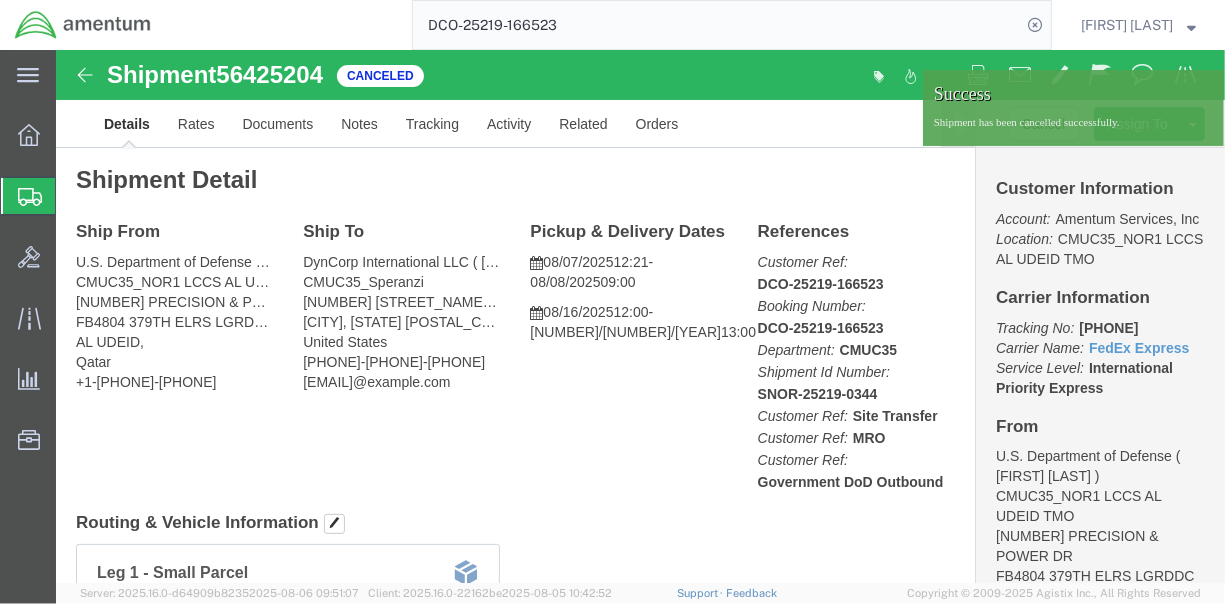click on "DCO-25219-166523" 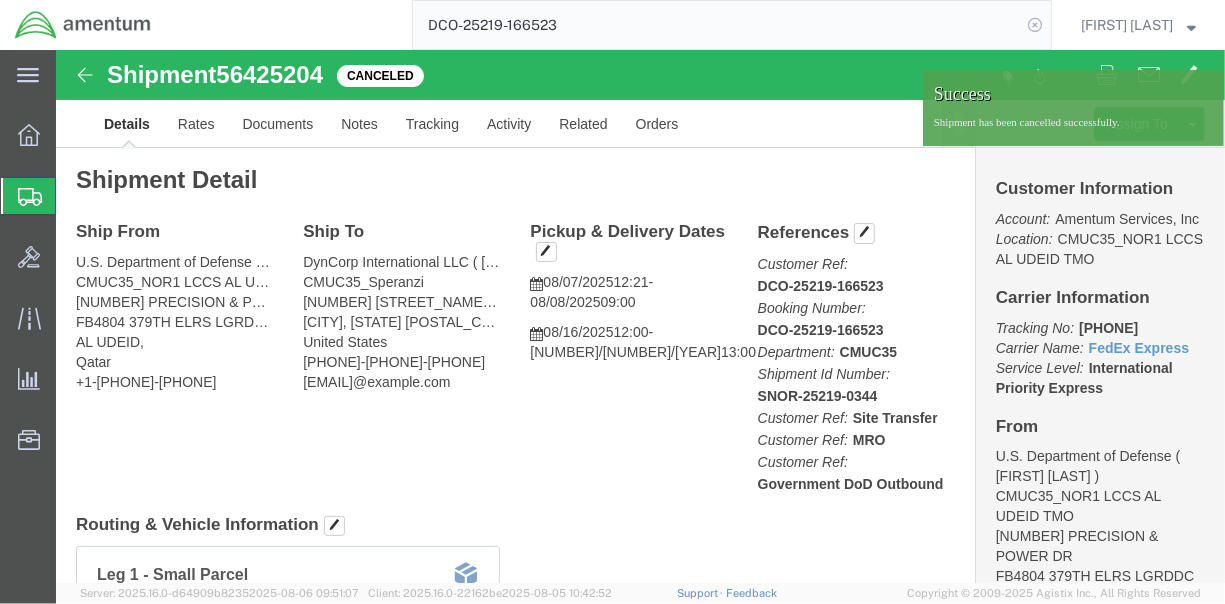 click 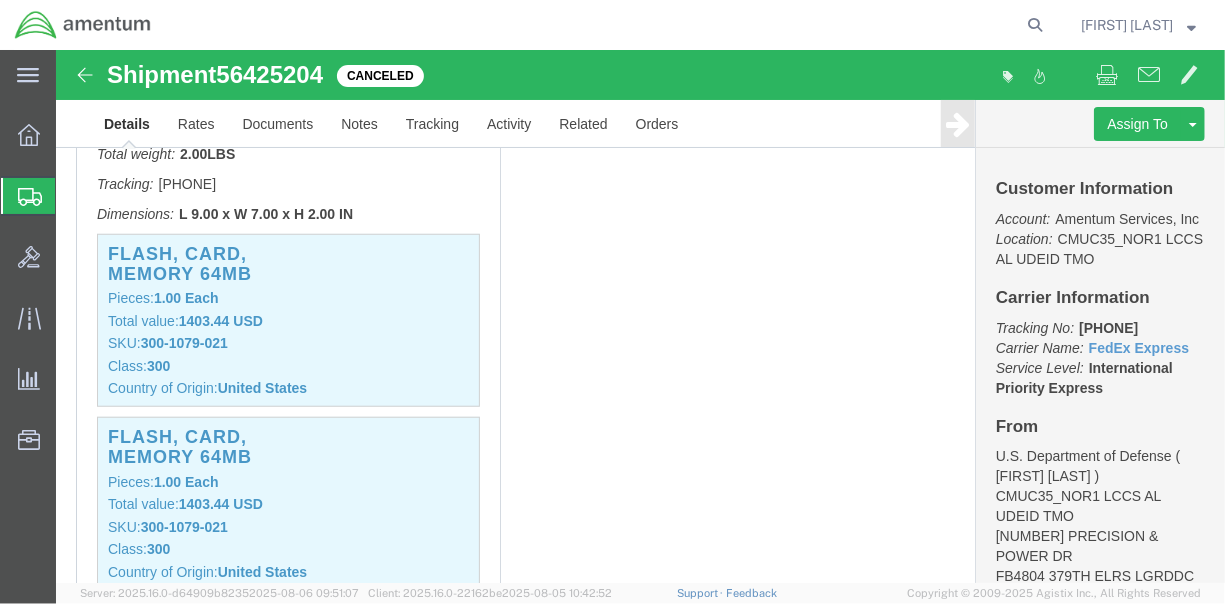 scroll, scrollTop: 0, scrollLeft: 0, axis: both 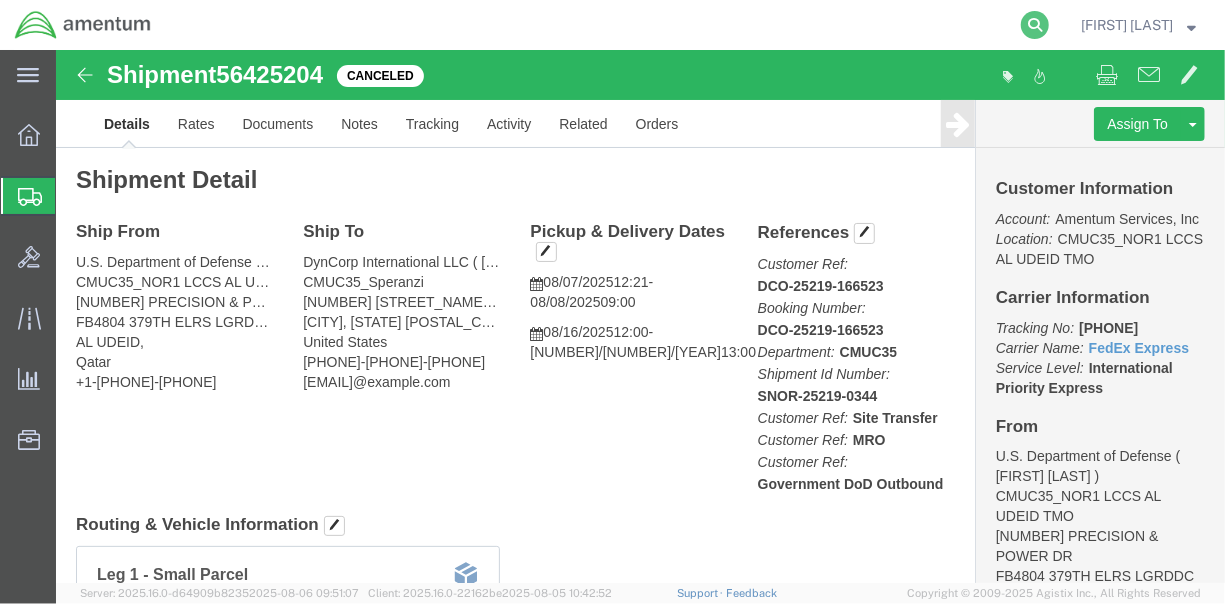 click 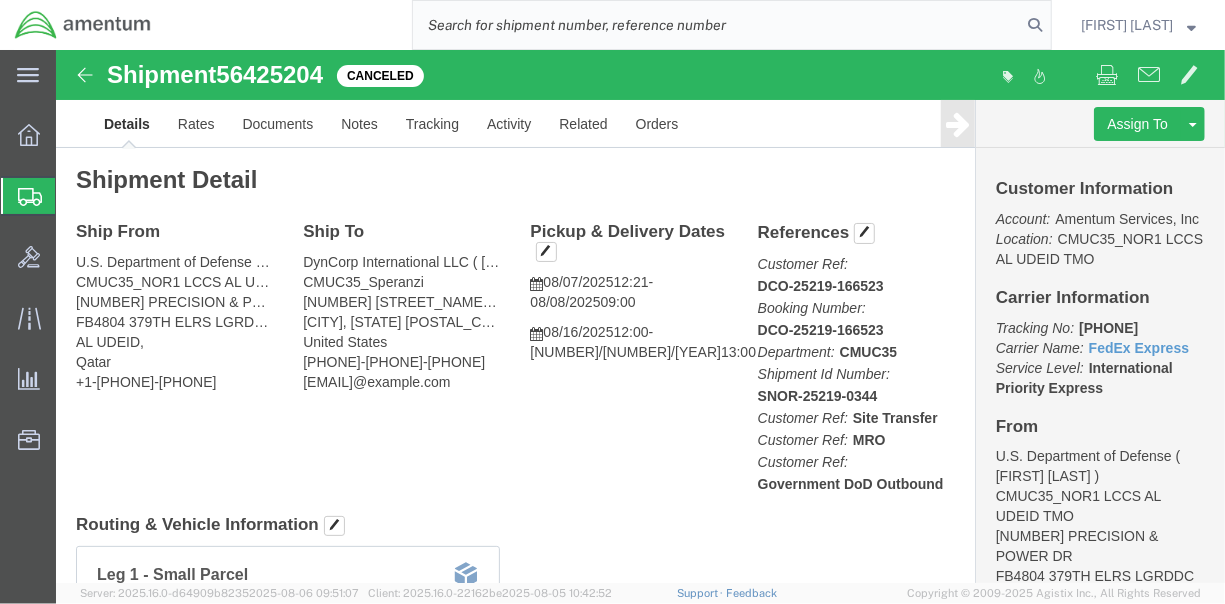 click 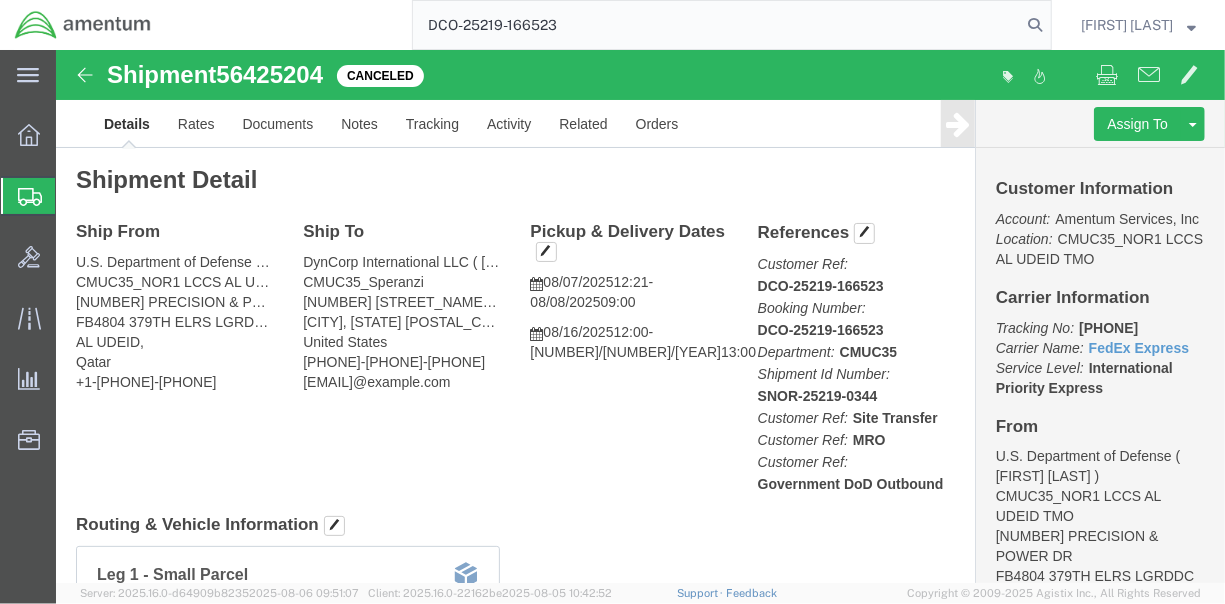 type on "DCO-25219-166523" 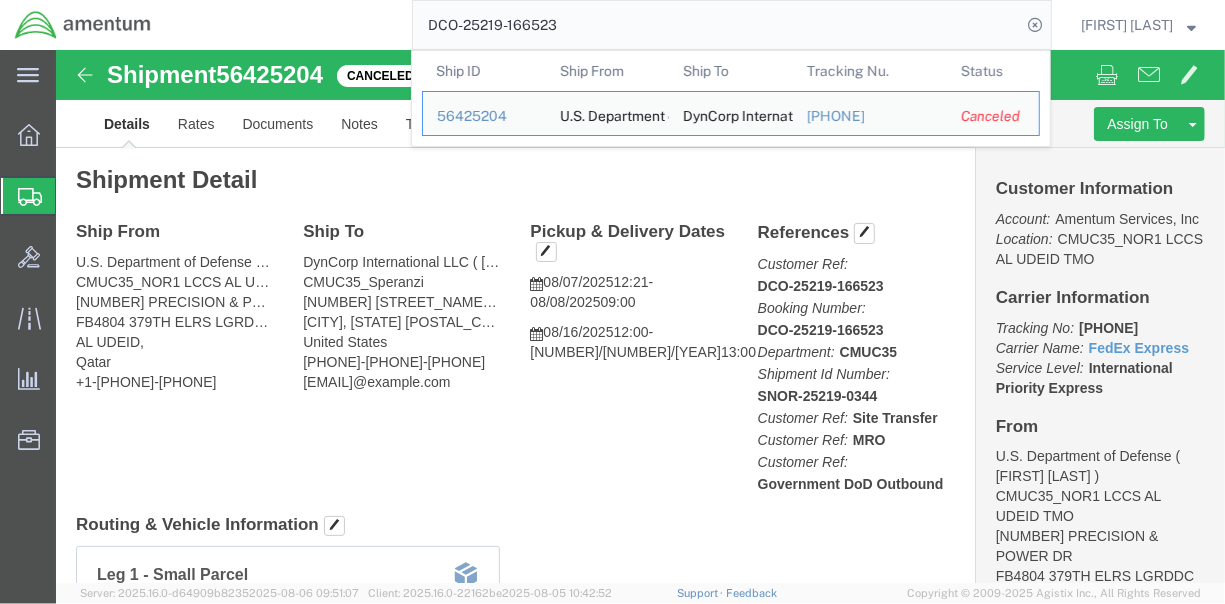 click on "DCO-25219-166523" 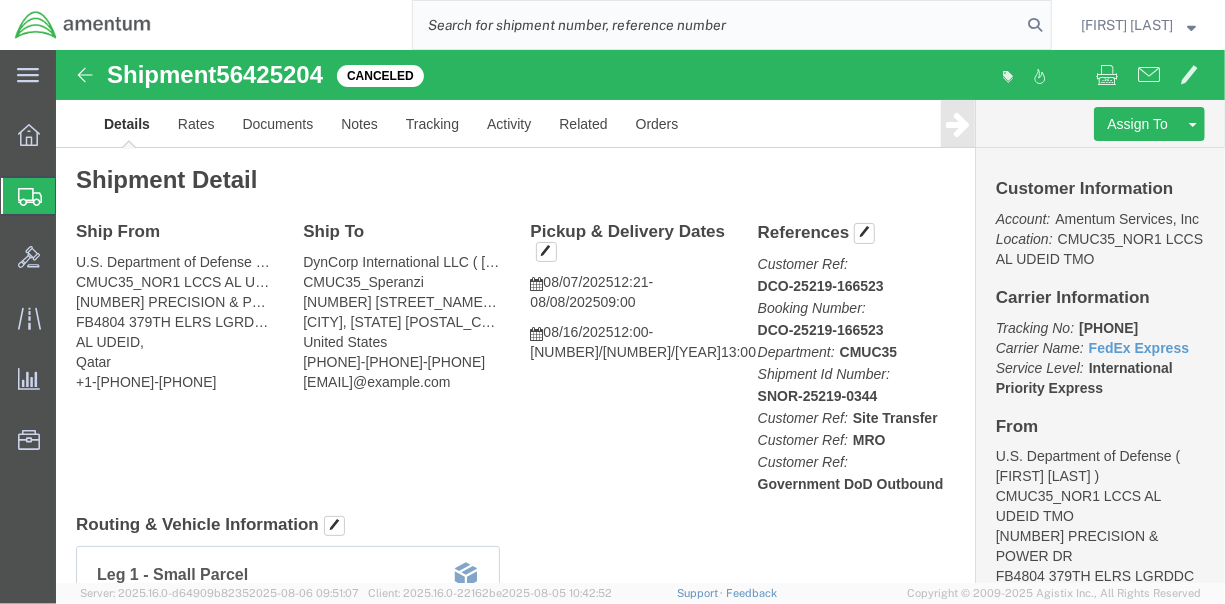 click 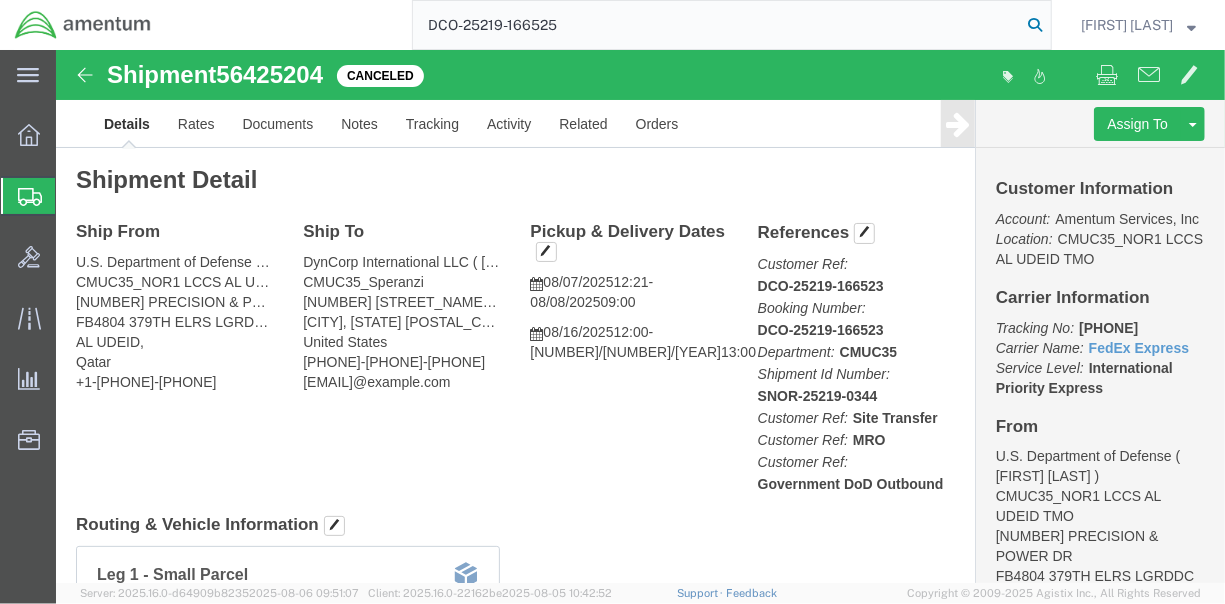 click 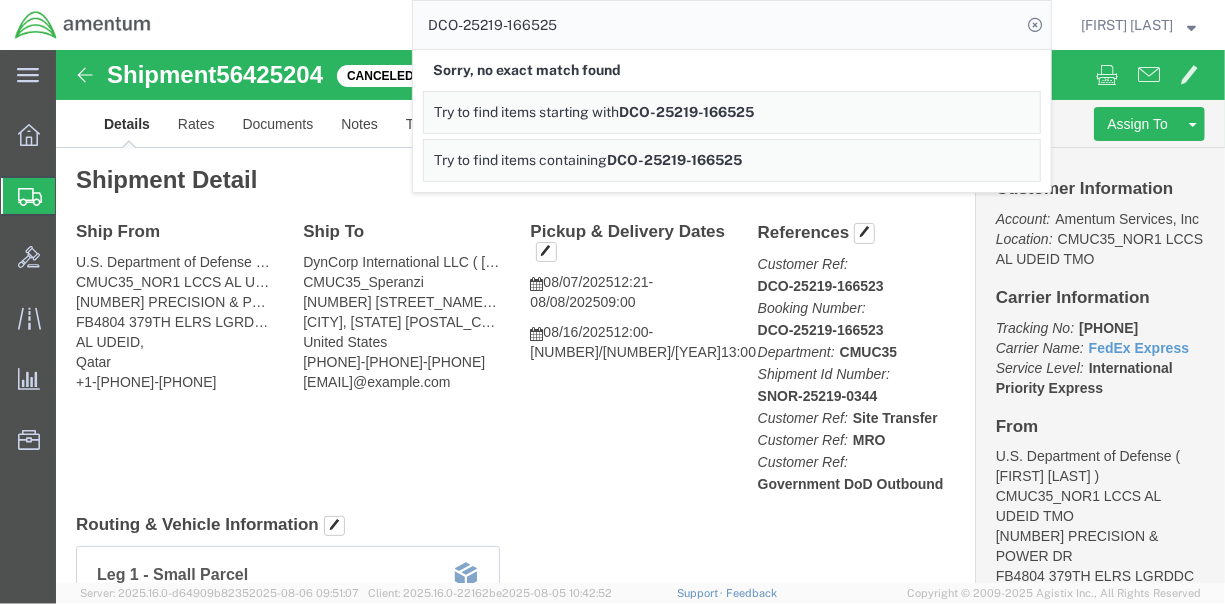 click on "DCO-25219-166525" 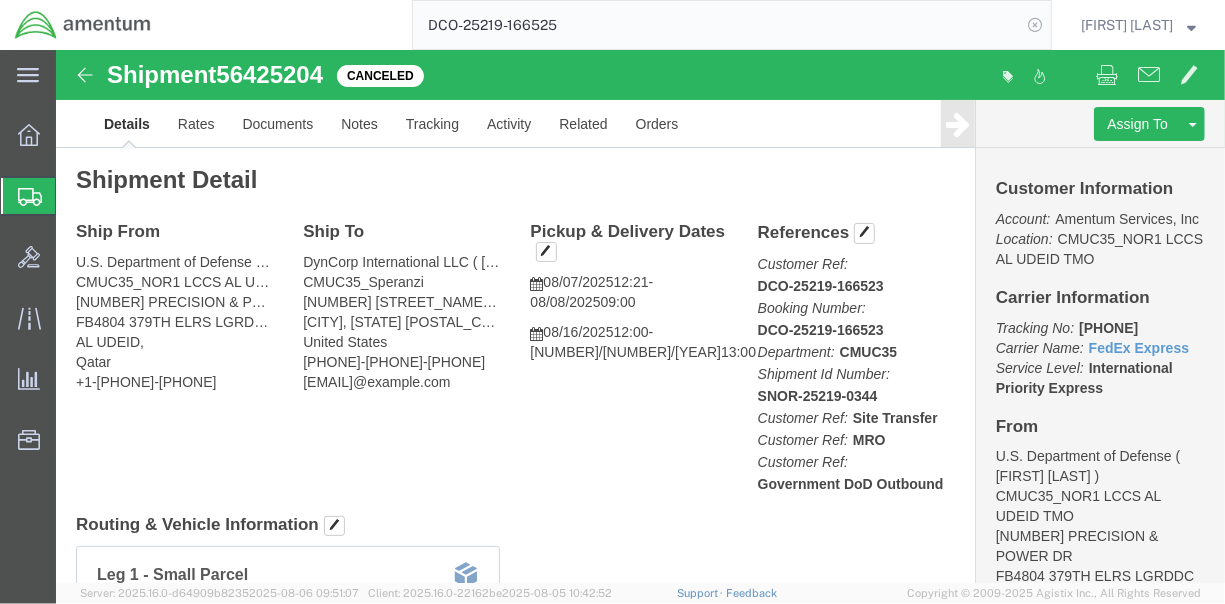 click 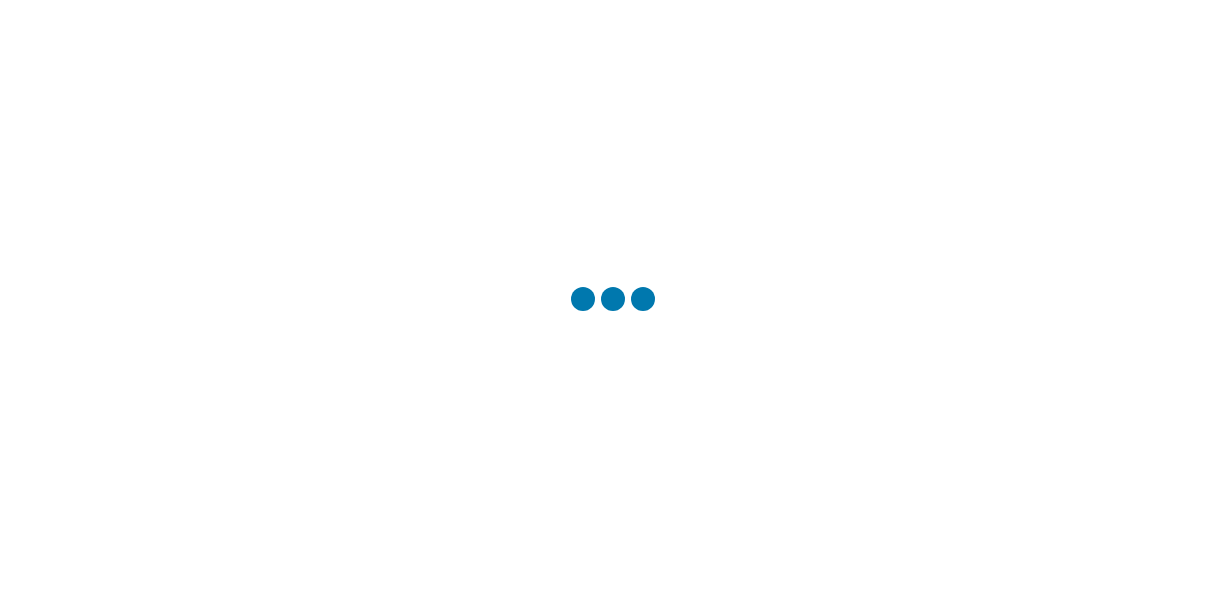scroll, scrollTop: 0, scrollLeft: 0, axis: both 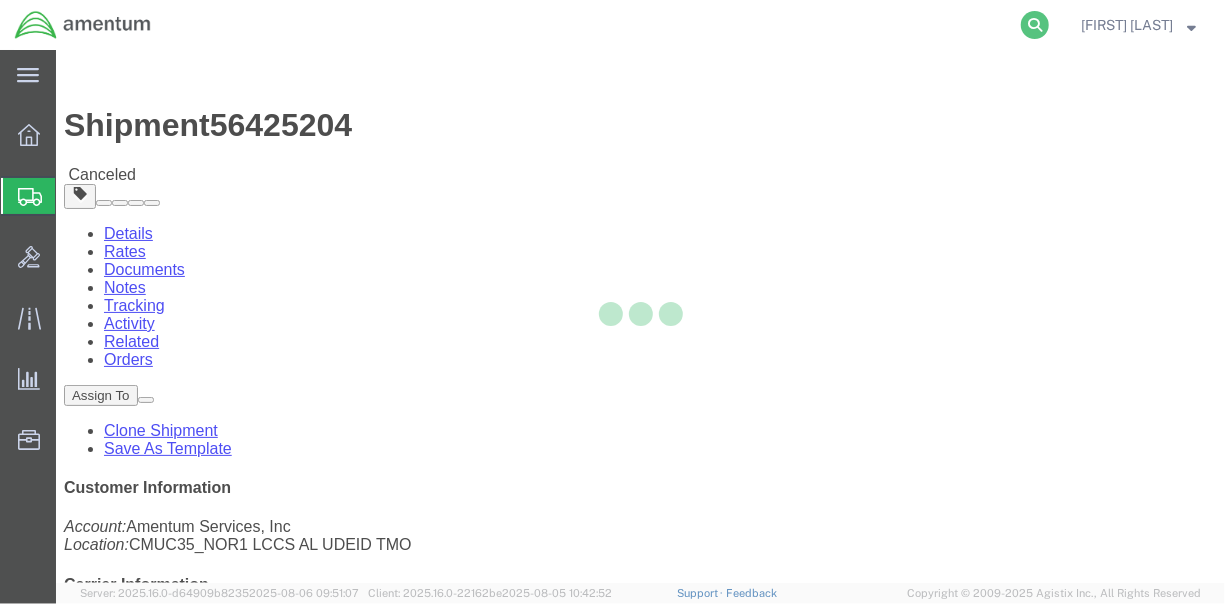 click 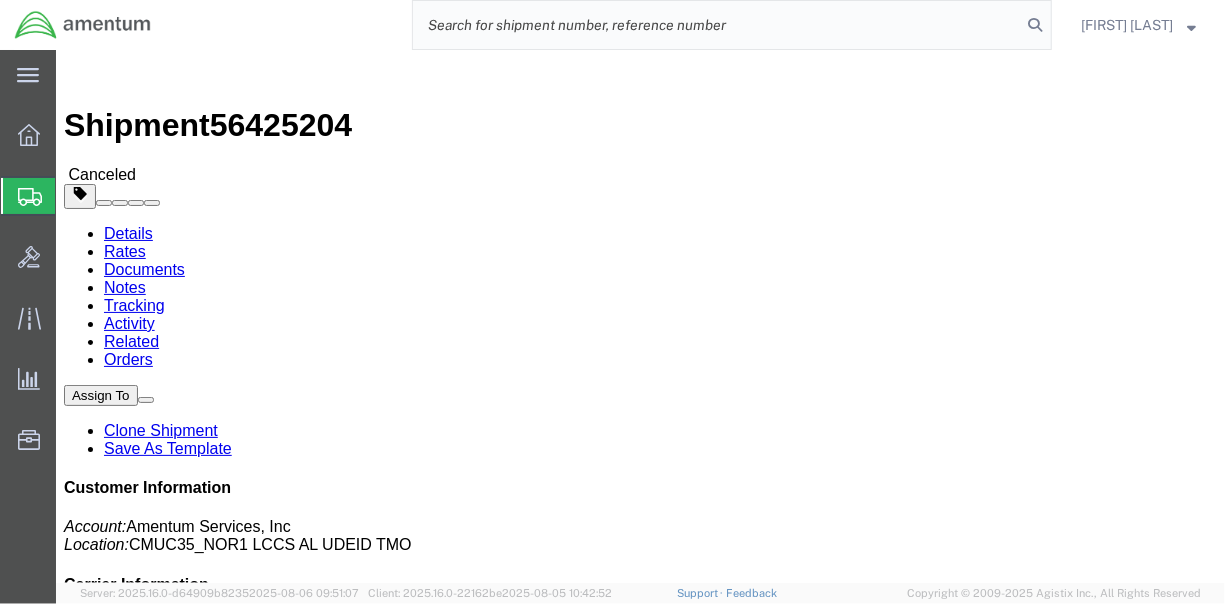 click 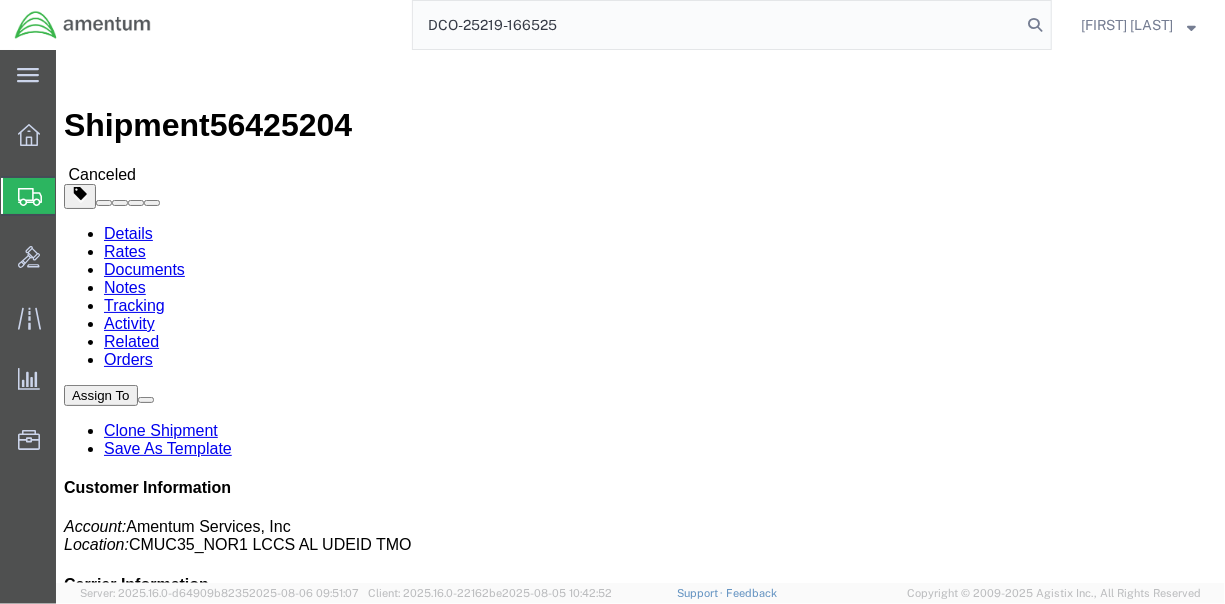 type on "DCO-25219-166525" 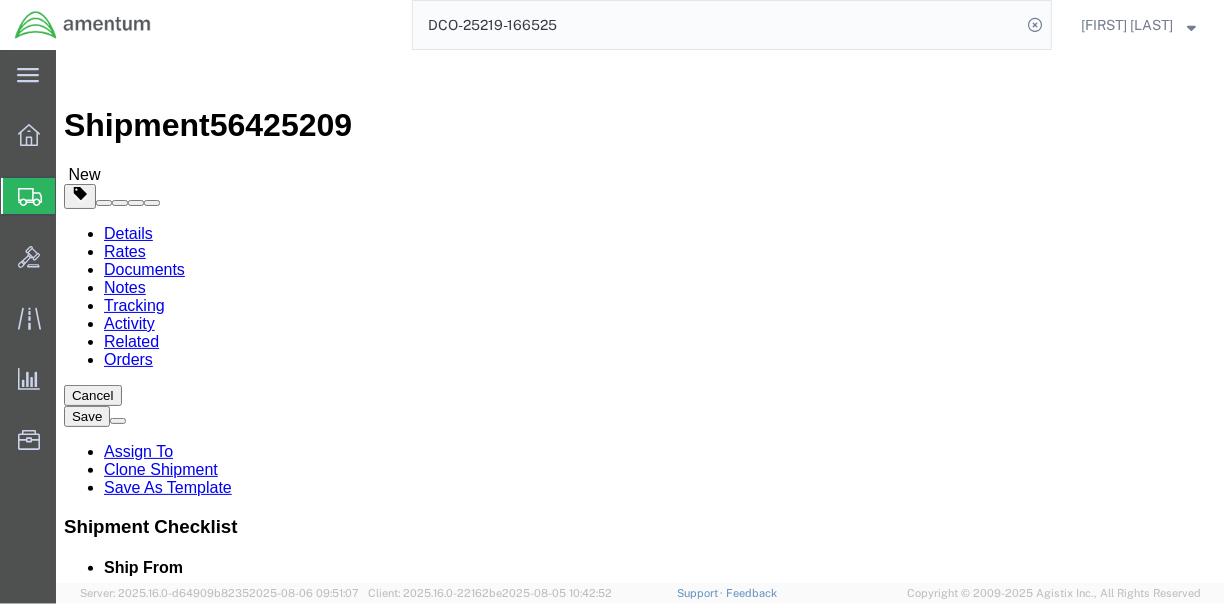 select on "42657" 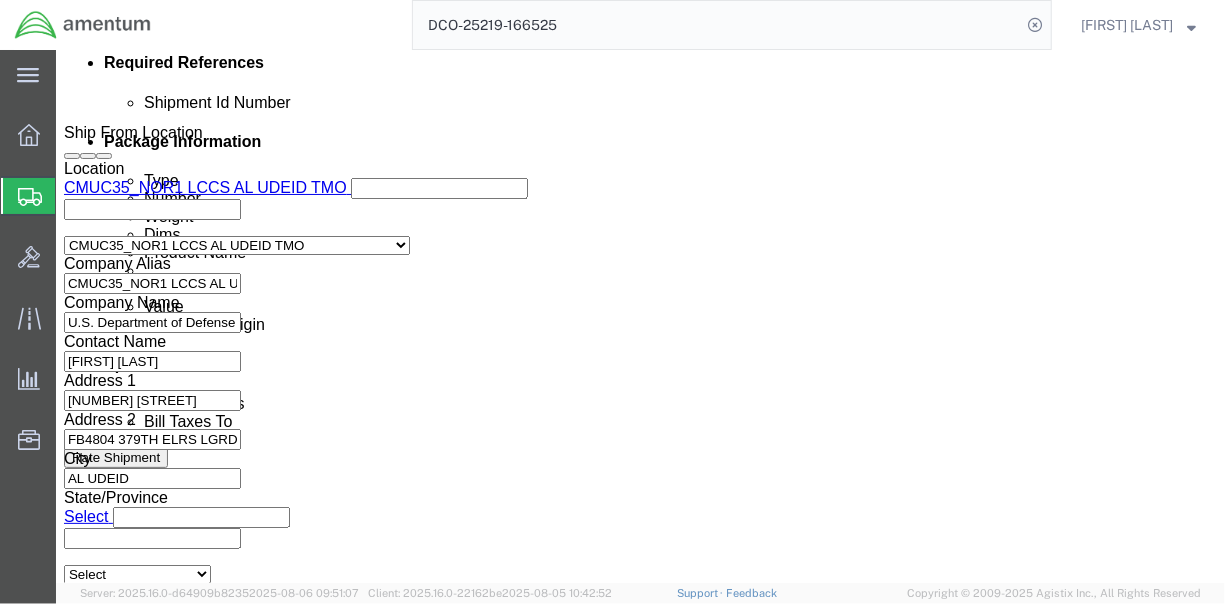 scroll, scrollTop: 1449, scrollLeft: 0, axis: vertical 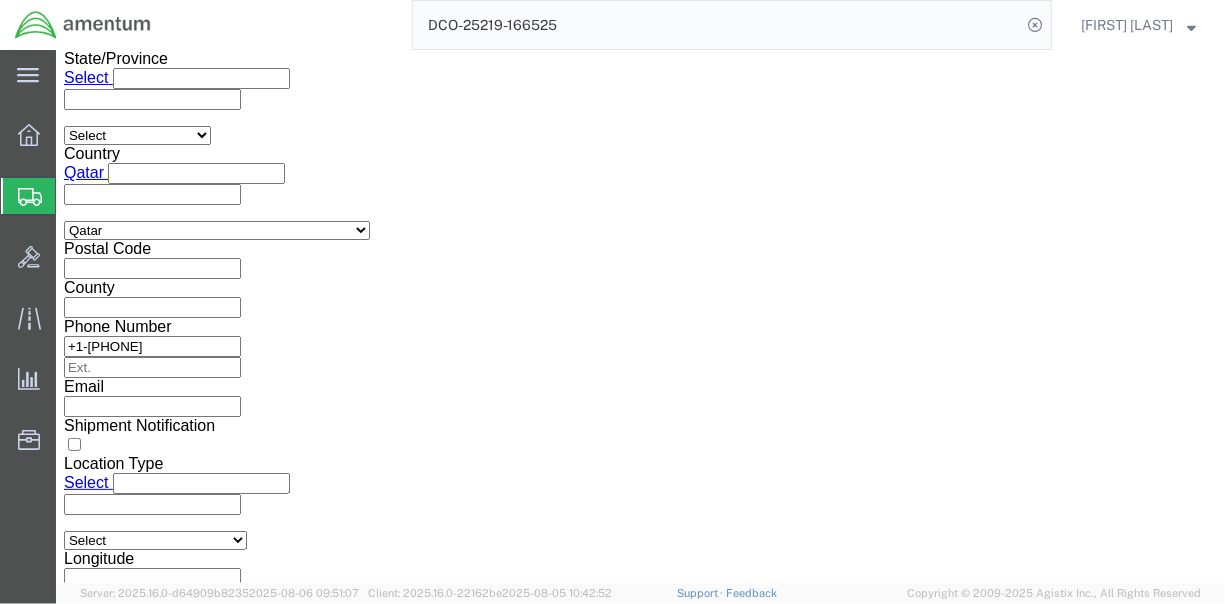 click on "Continue" 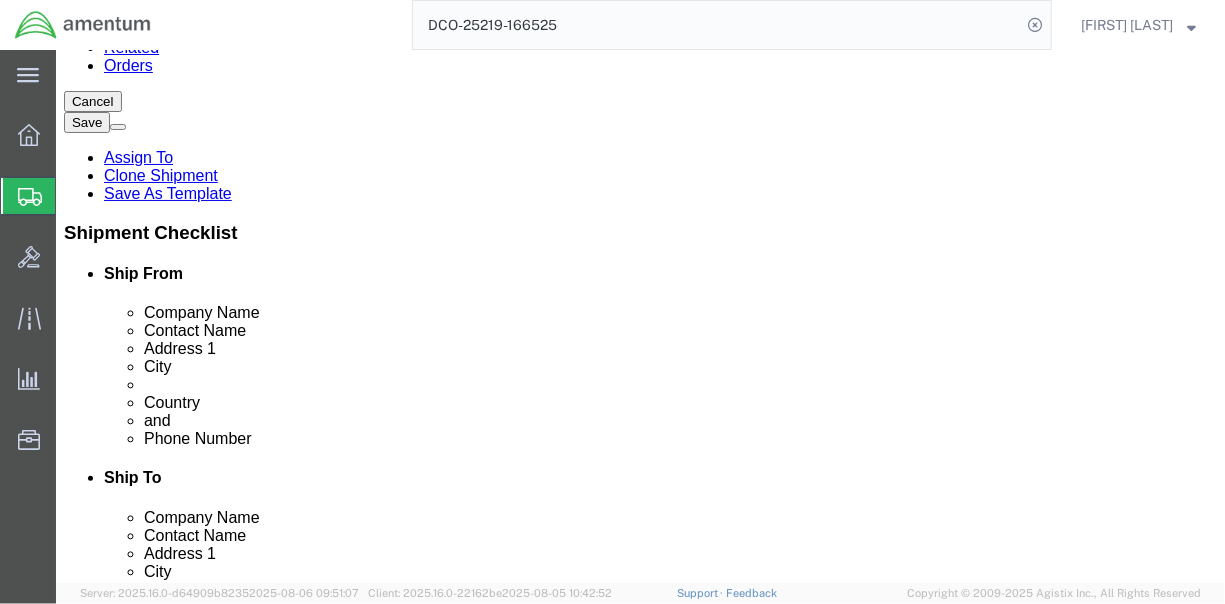 scroll, scrollTop: 308, scrollLeft: 0, axis: vertical 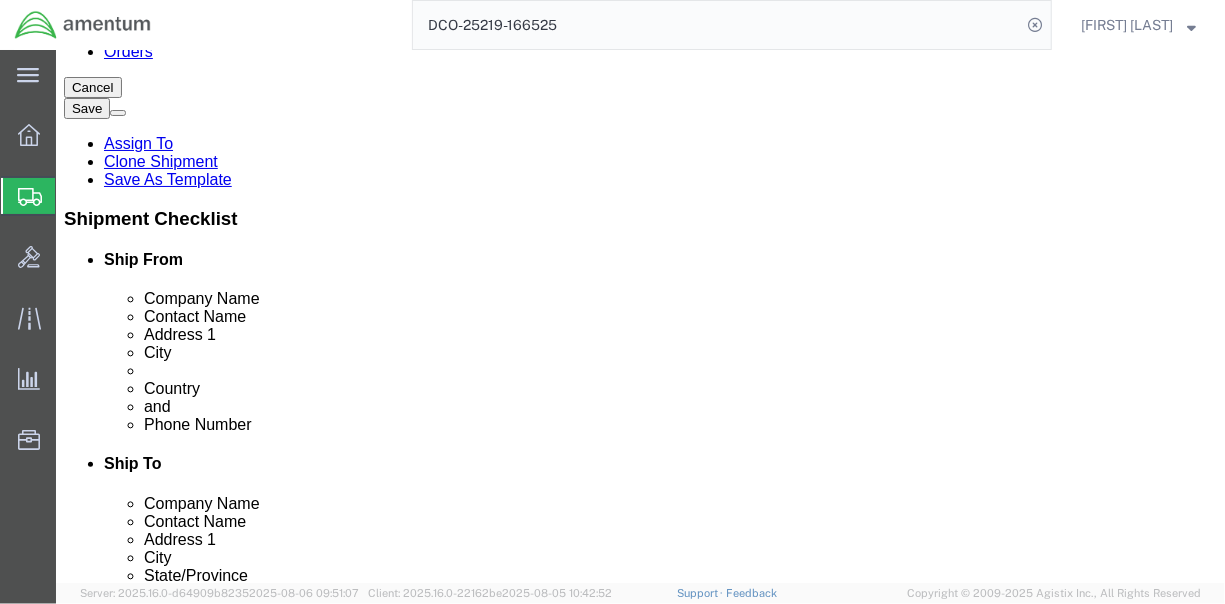 click on "Clone this content" 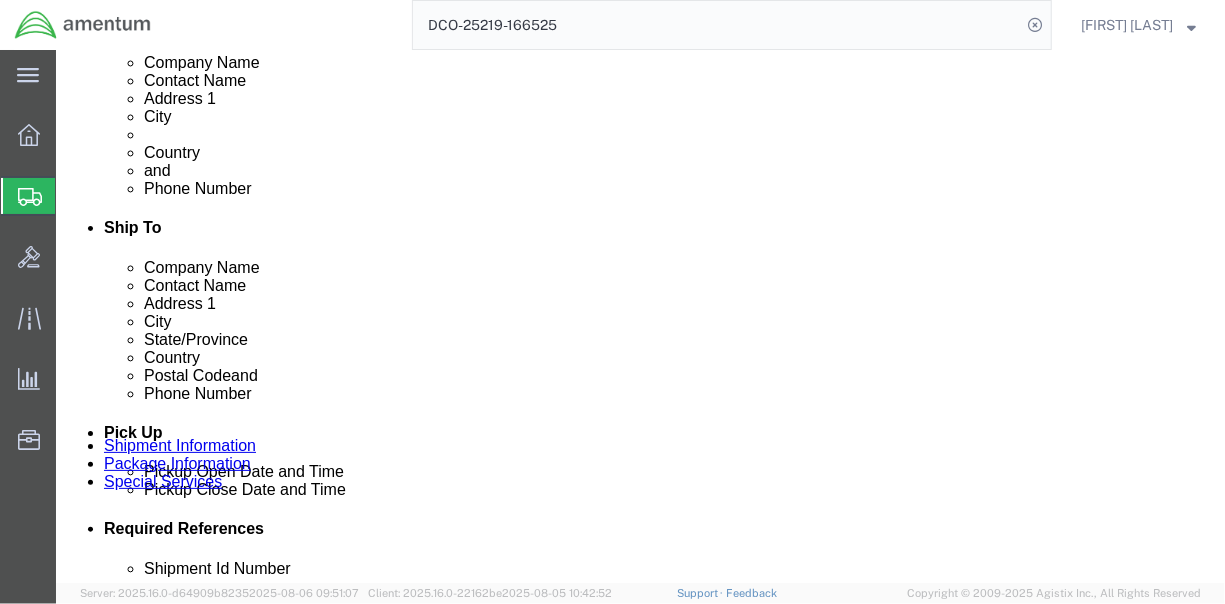 click on "Continue" 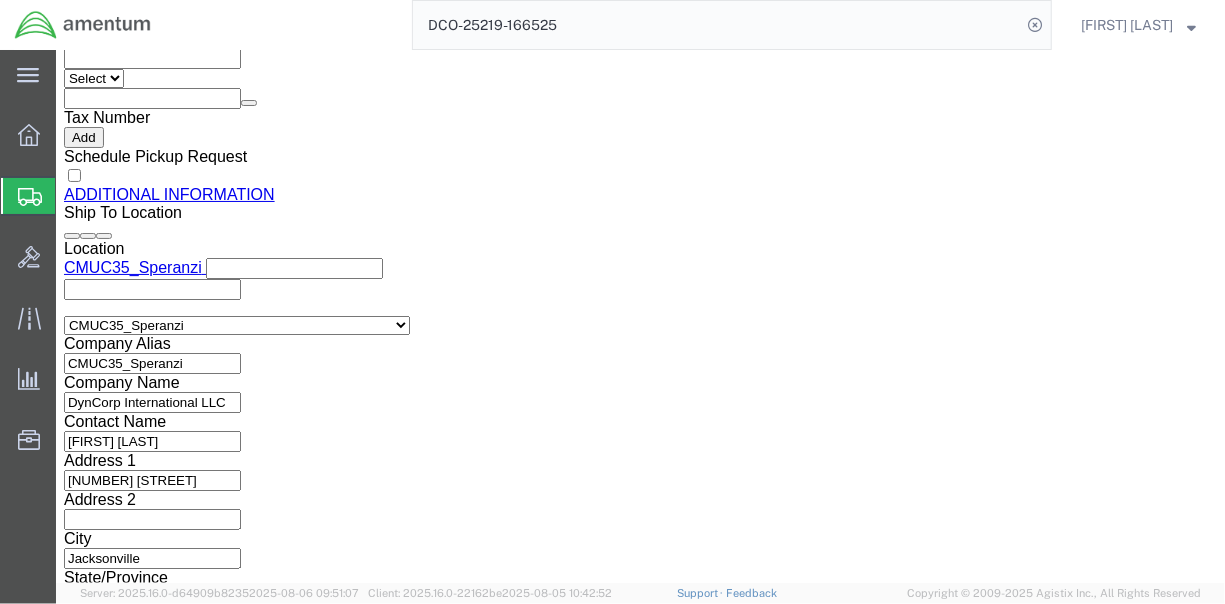 click on "Rate Shipment" 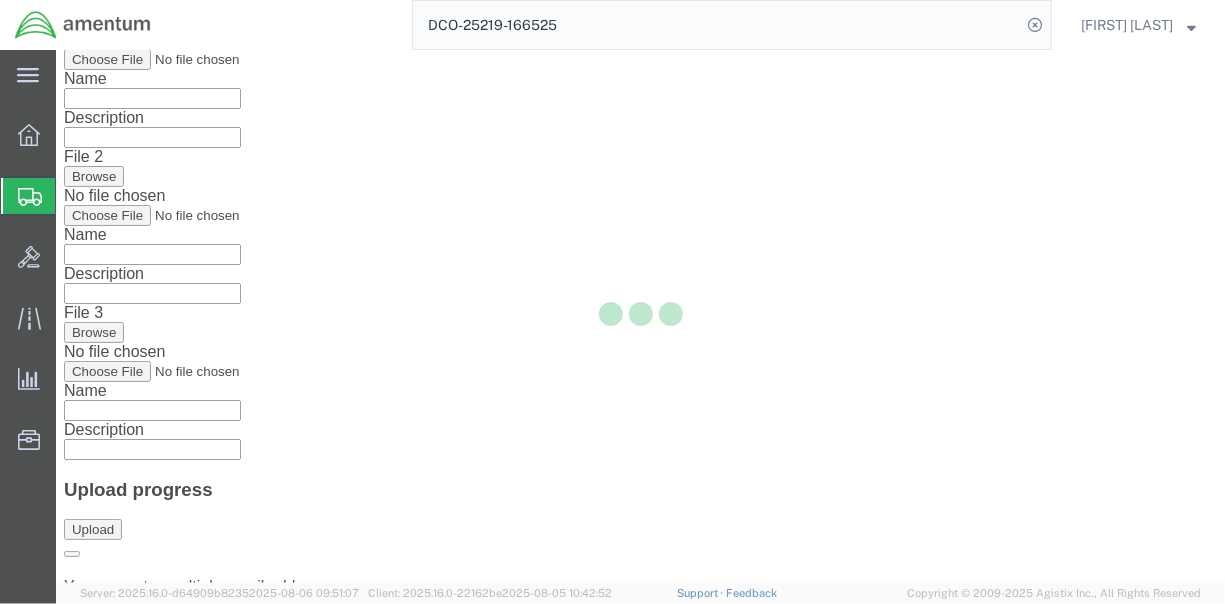 scroll, scrollTop: 25, scrollLeft: 0, axis: vertical 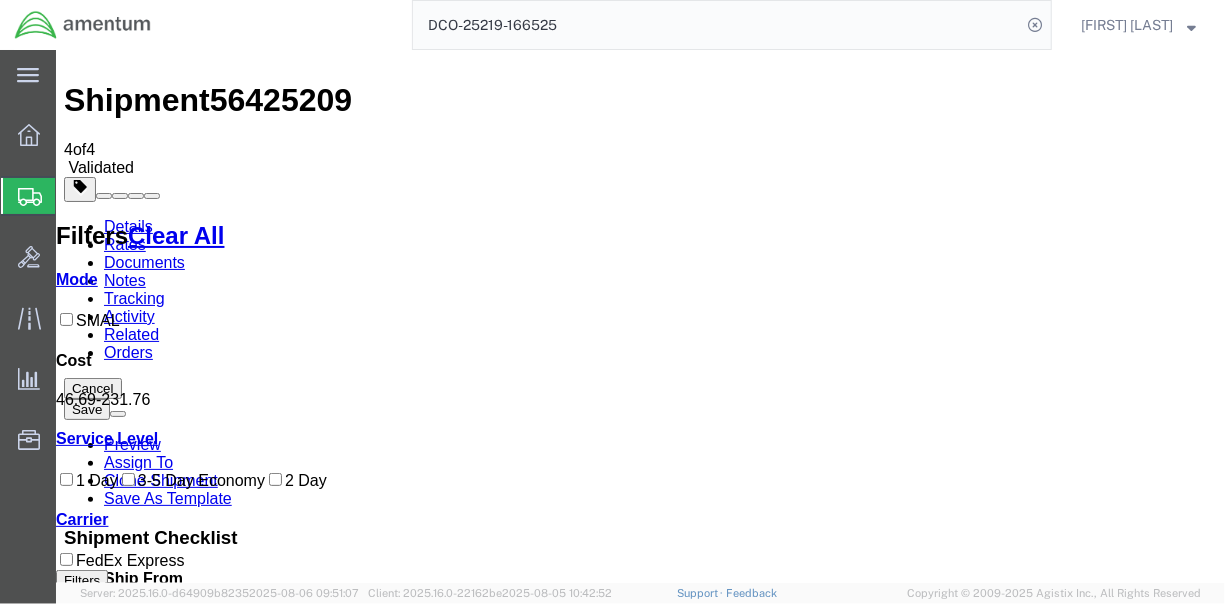 click on "Book" at bounding box center (940, 1536) 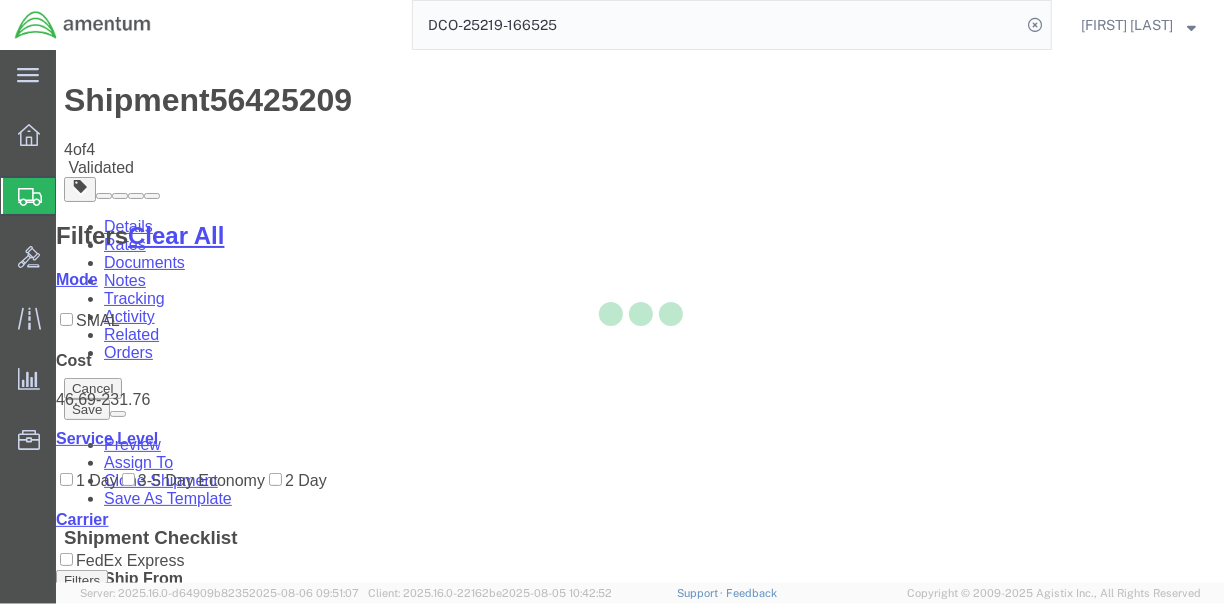 scroll, scrollTop: 0, scrollLeft: 0, axis: both 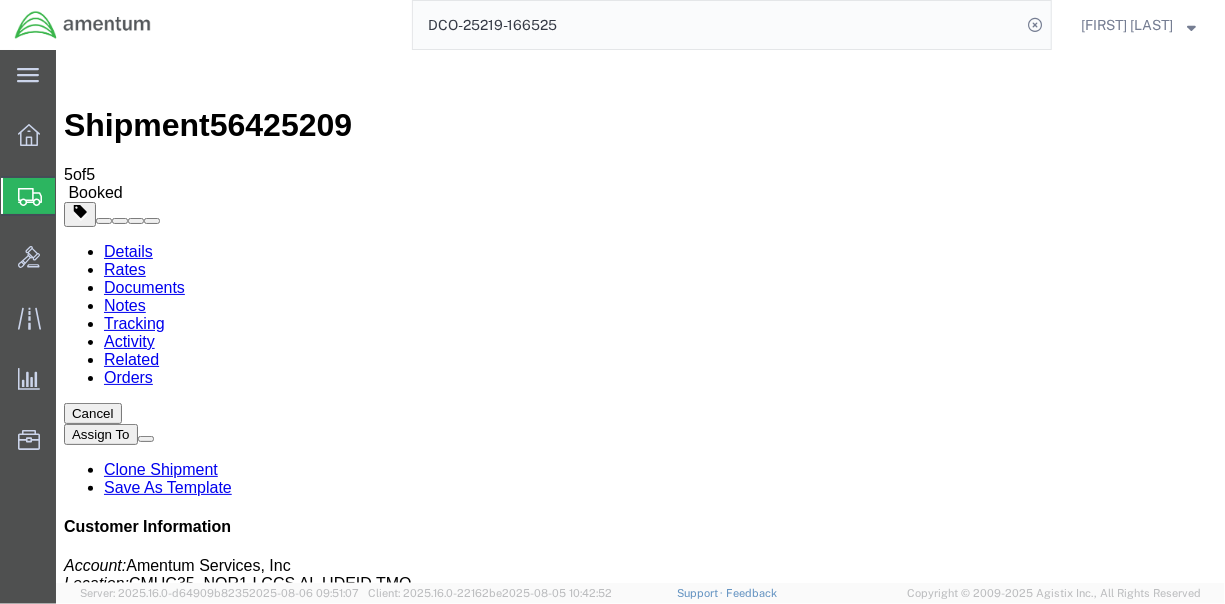 click at bounding box center [655, 1670] 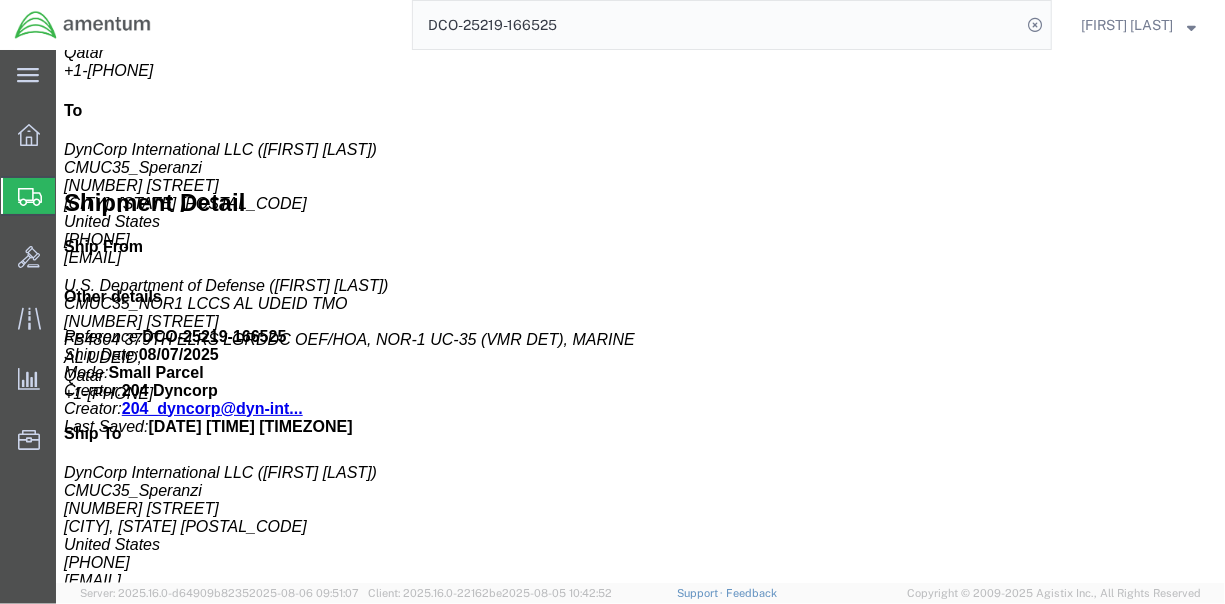 scroll, scrollTop: 812, scrollLeft: 0, axis: vertical 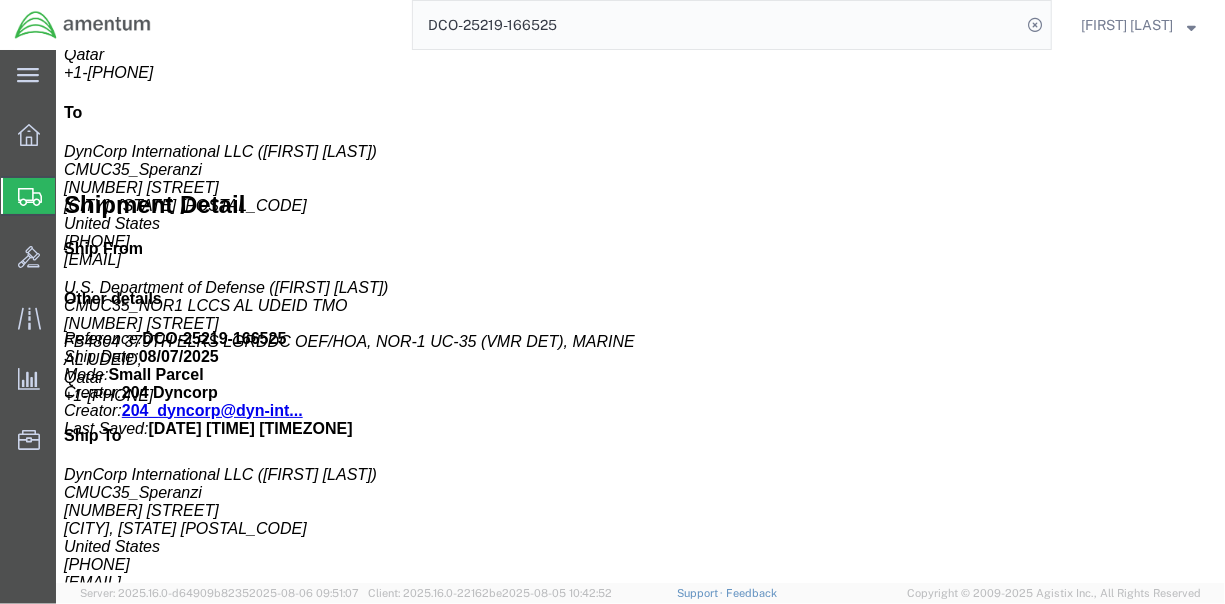 click 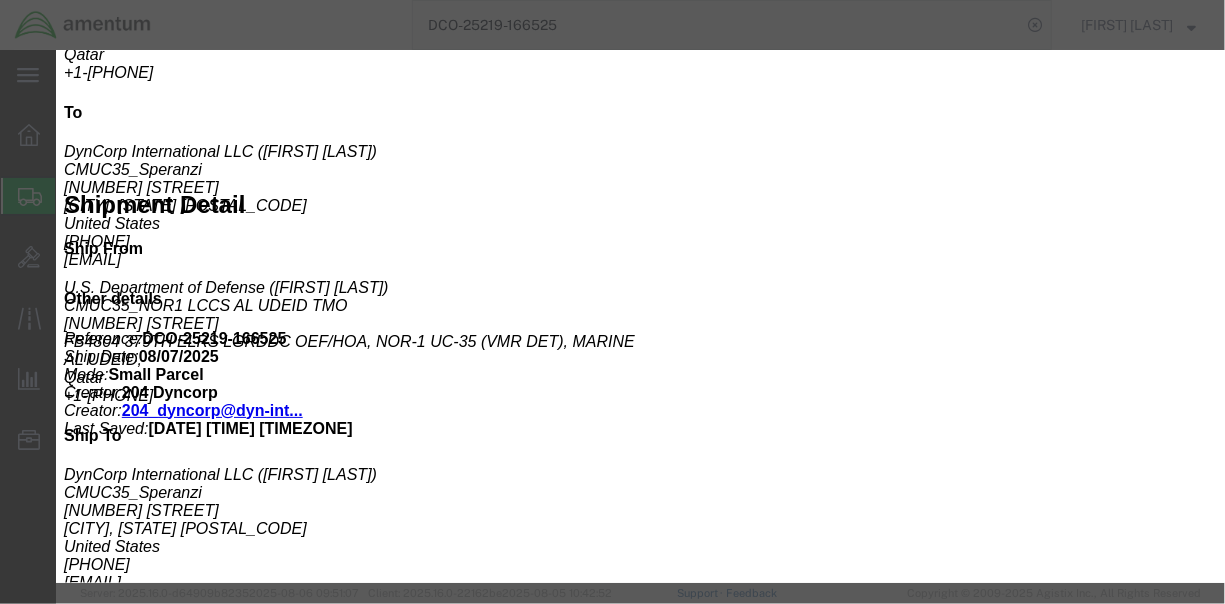 click on "1403.44" 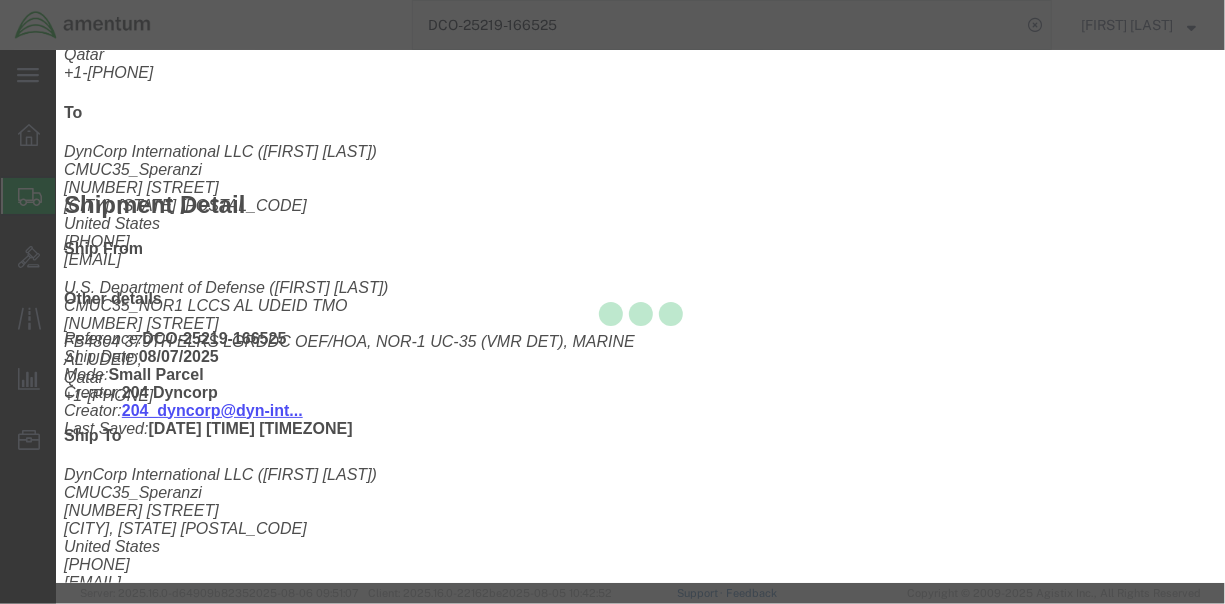 click 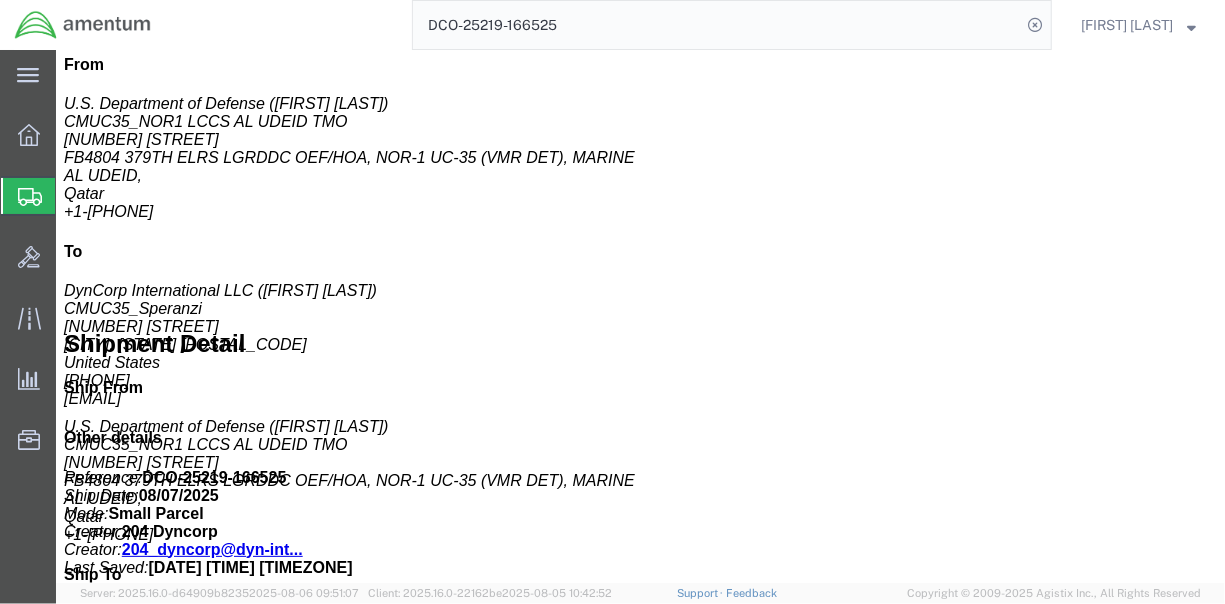 scroll, scrollTop: 666, scrollLeft: 0, axis: vertical 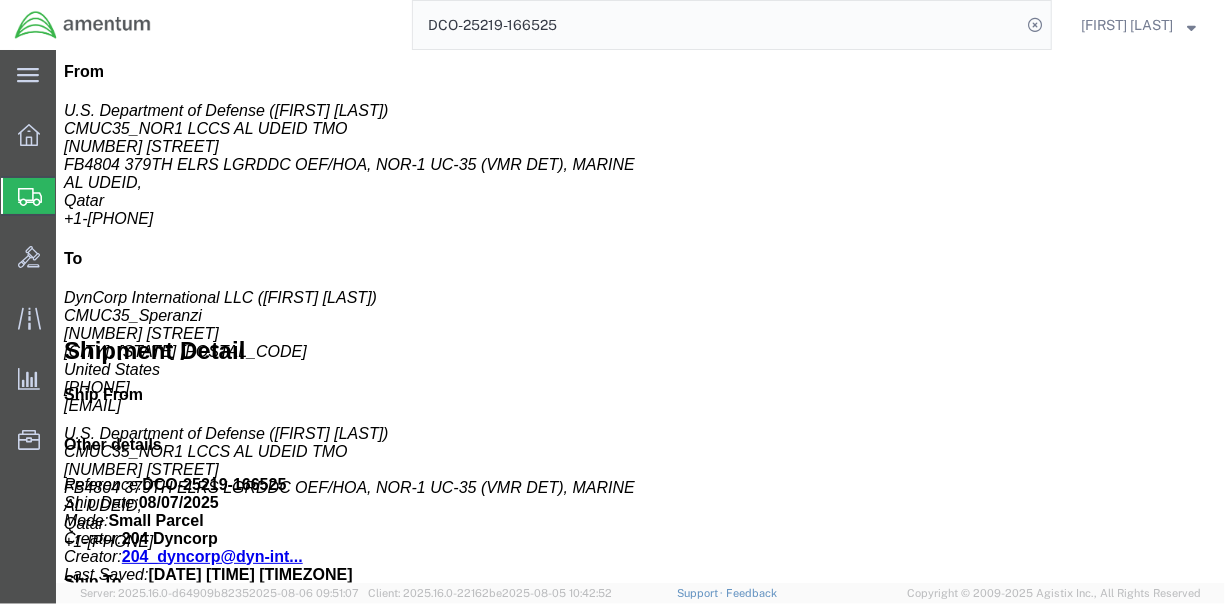 click 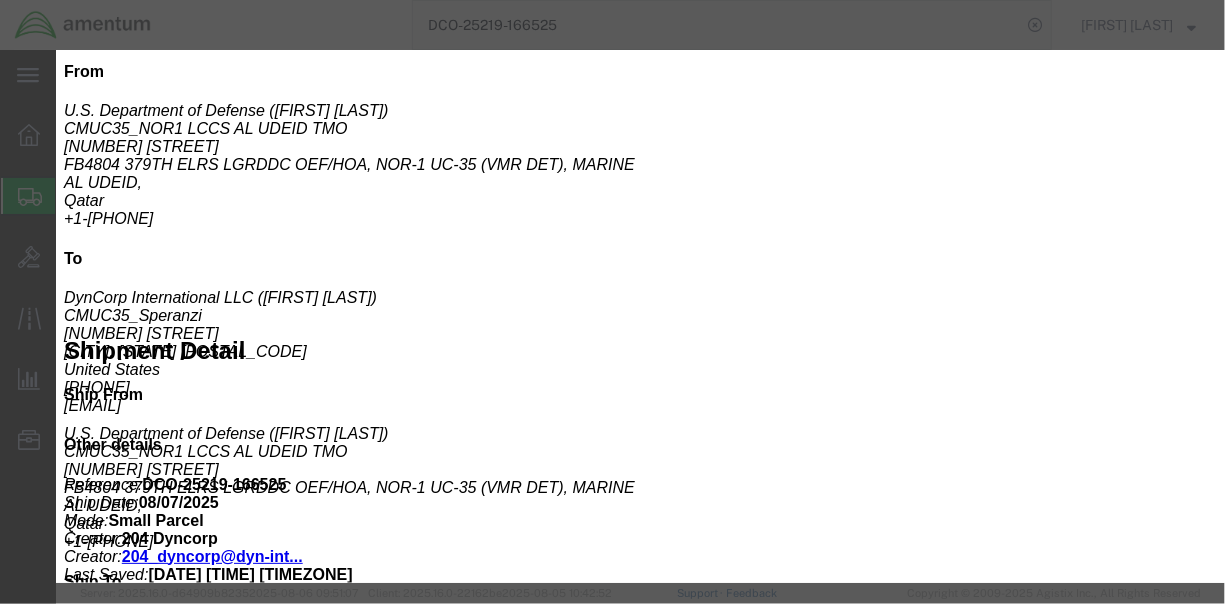 drag, startPoint x: 389, startPoint y: 228, endPoint x: 211, endPoint y: 204, distance: 179.61069 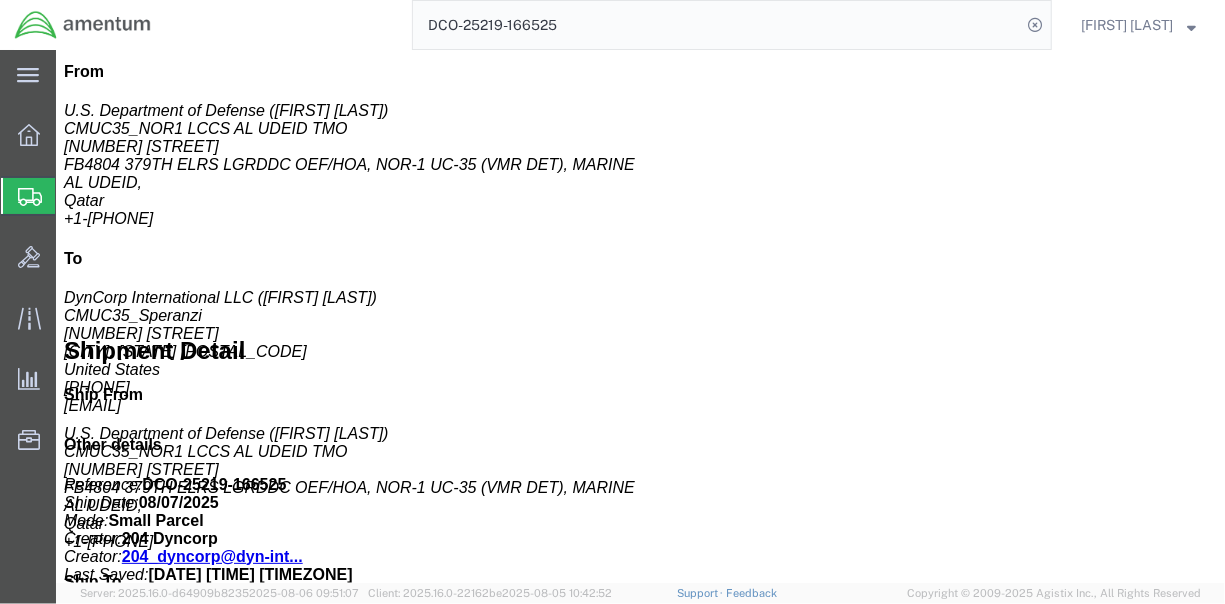 scroll, scrollTop: 380, scrollLeft: 0, axis: vertical 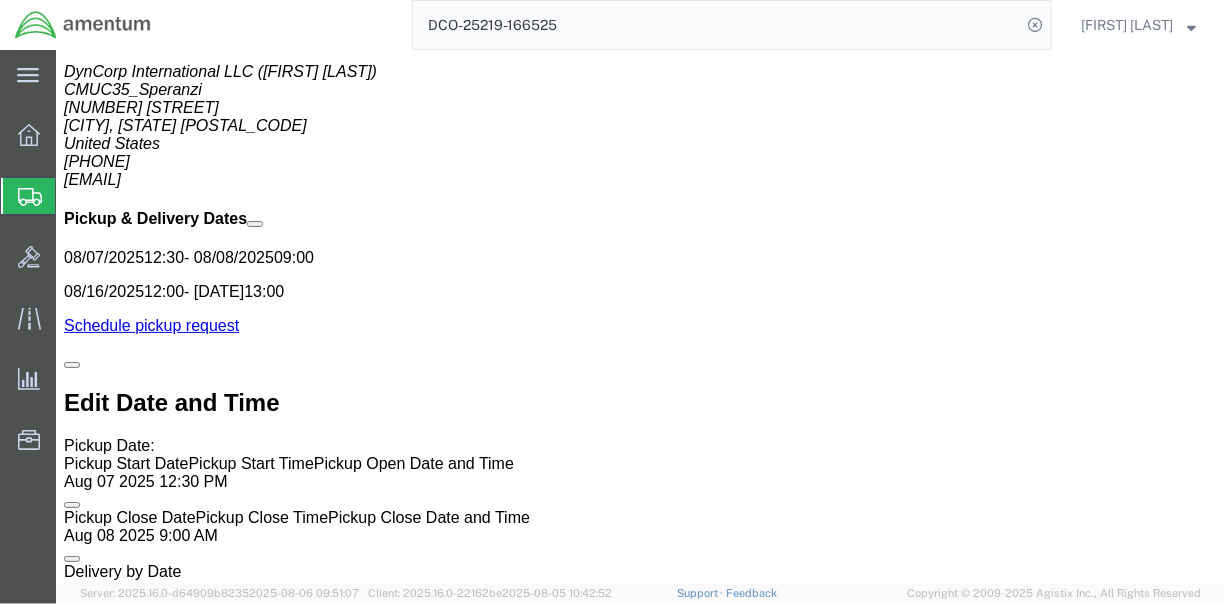 click on "Documents" 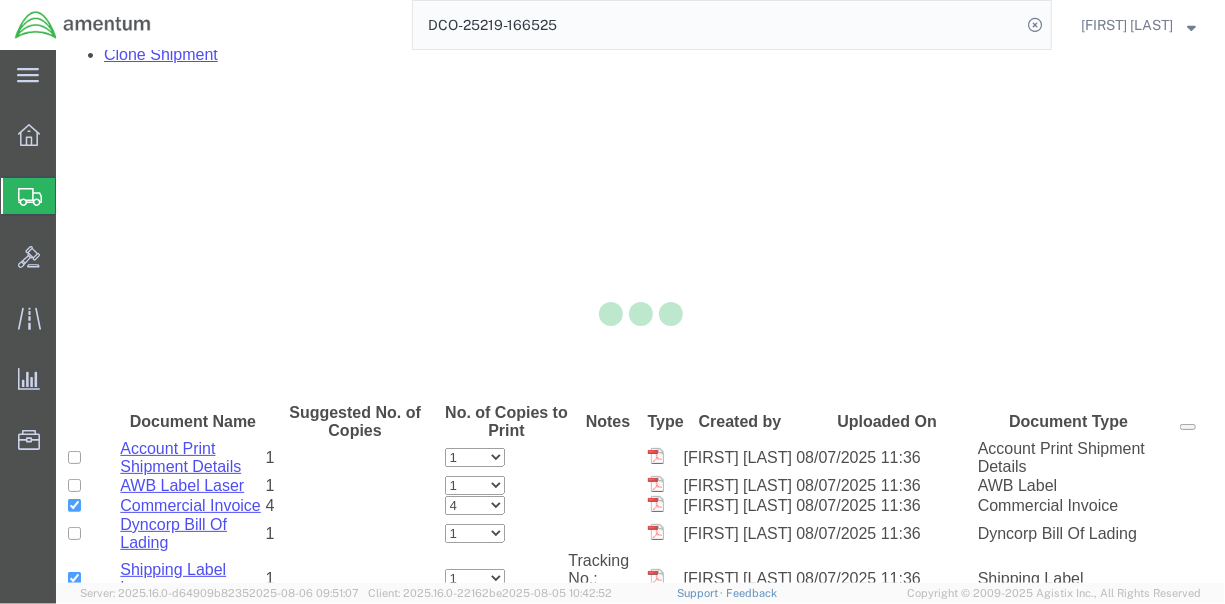 scroll, scrollTop: 0, scrollLeft: 0, axis: both 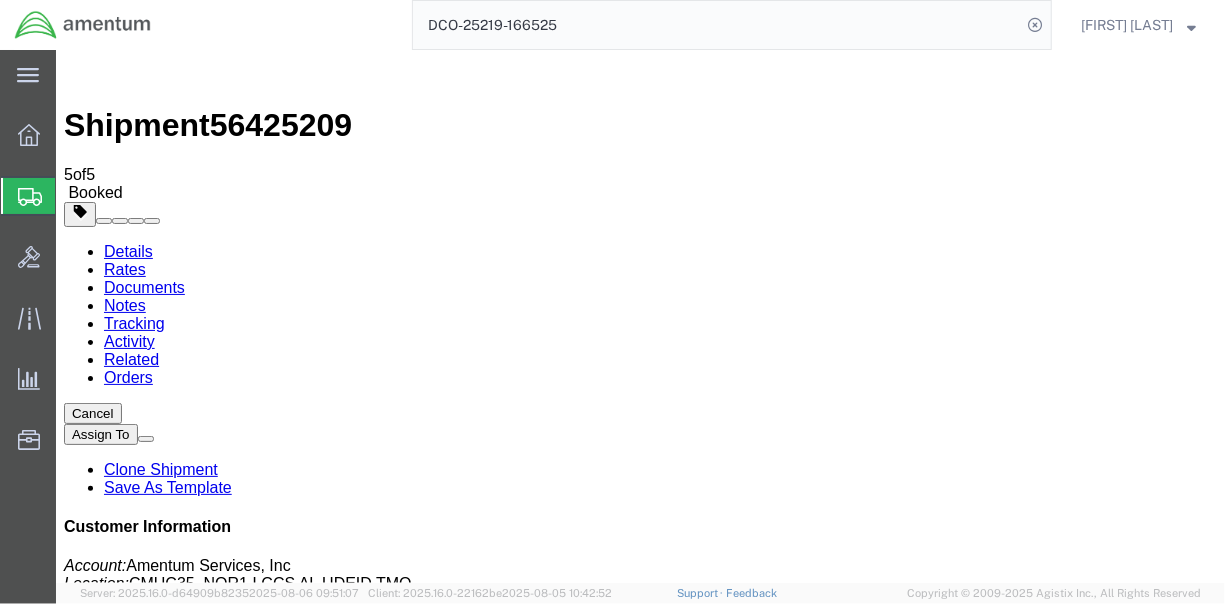 click at bounding box center (655, 1718) 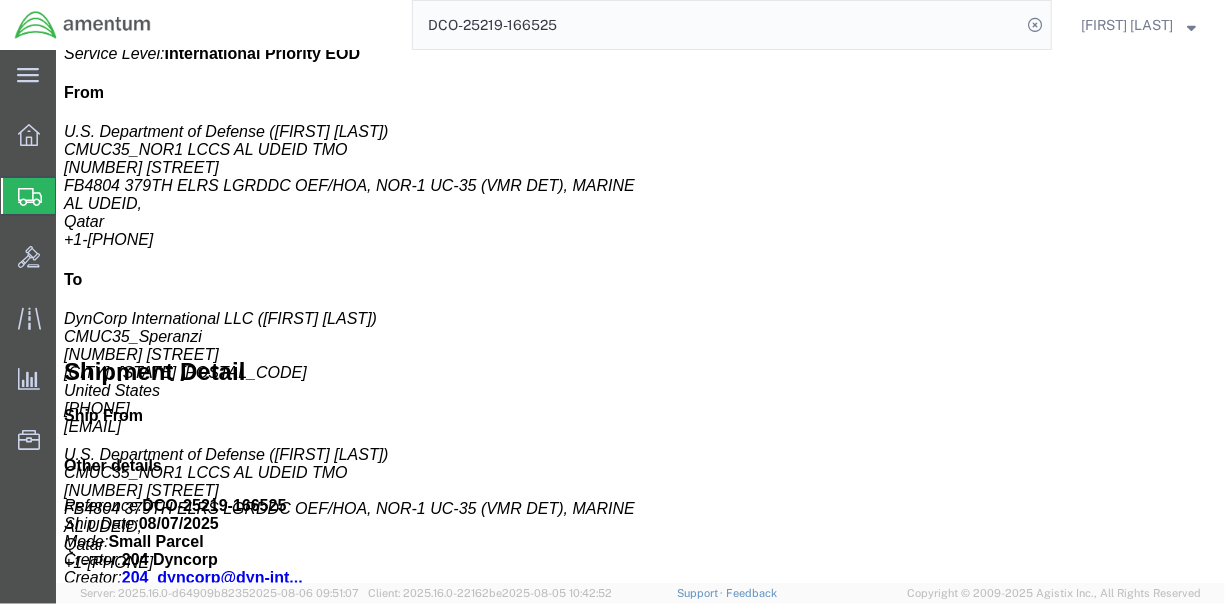 scroll, scrollTop: 647, scrollLeft: 0, axis: vertical 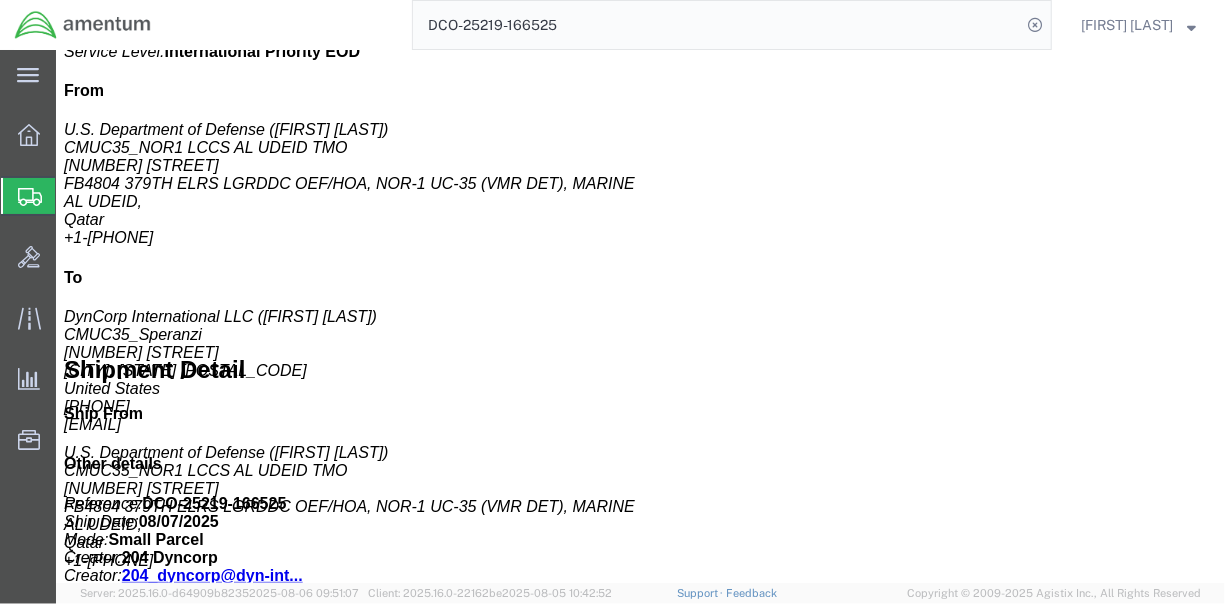click 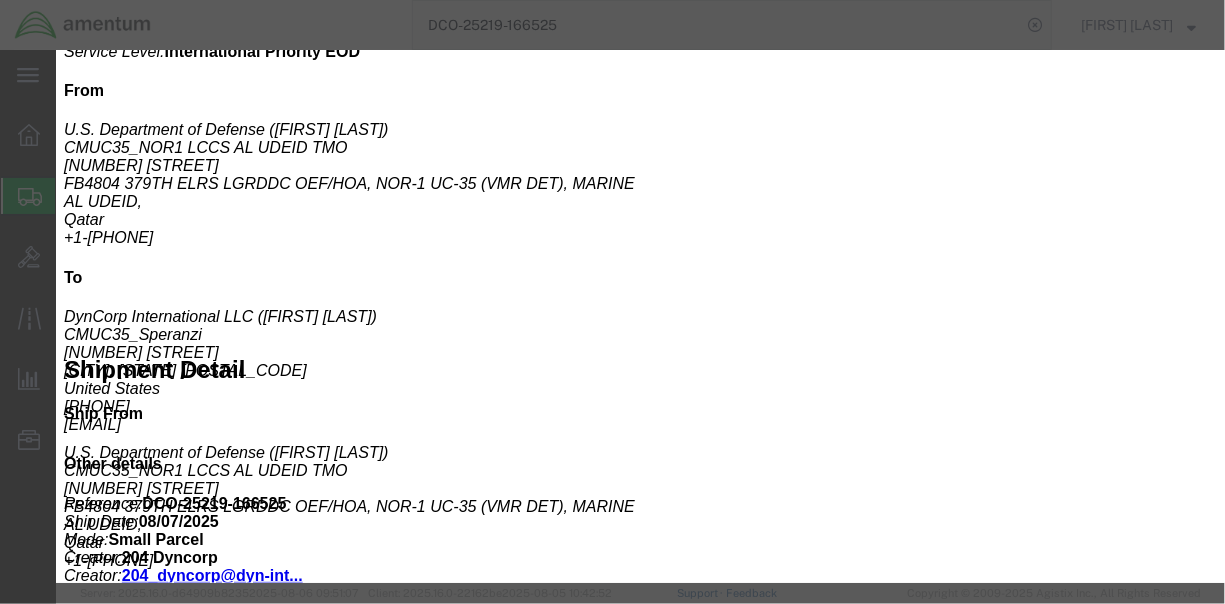 drag, startPoint x: 365, startPoint y: 223, endPoint x: 129, endPoint y: 210, distance: 236.35777 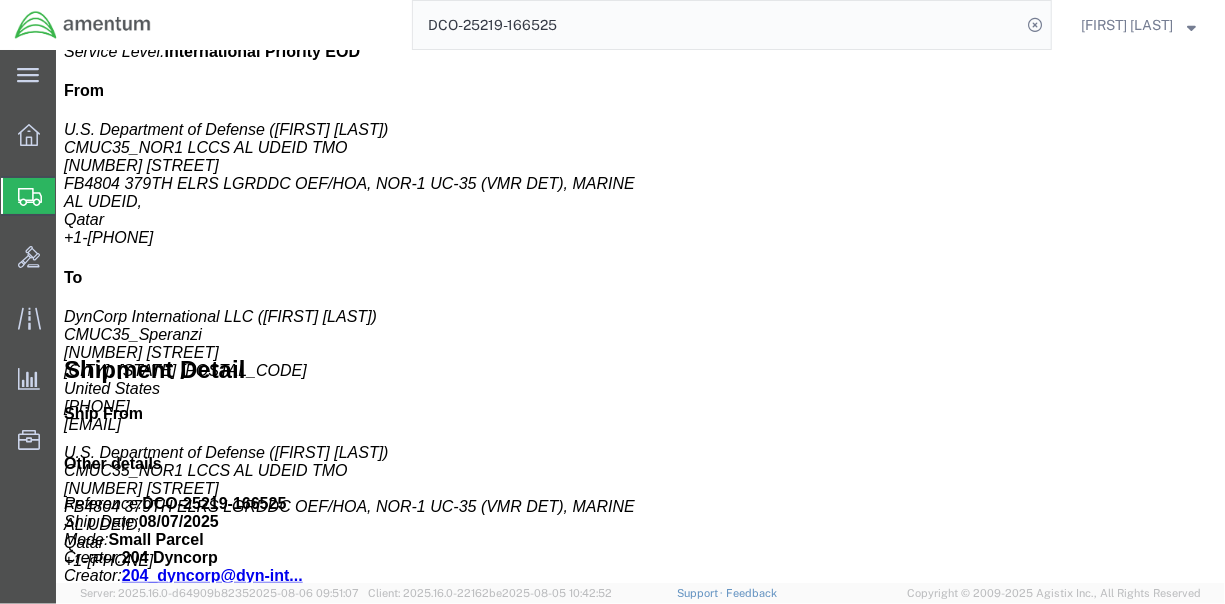 click 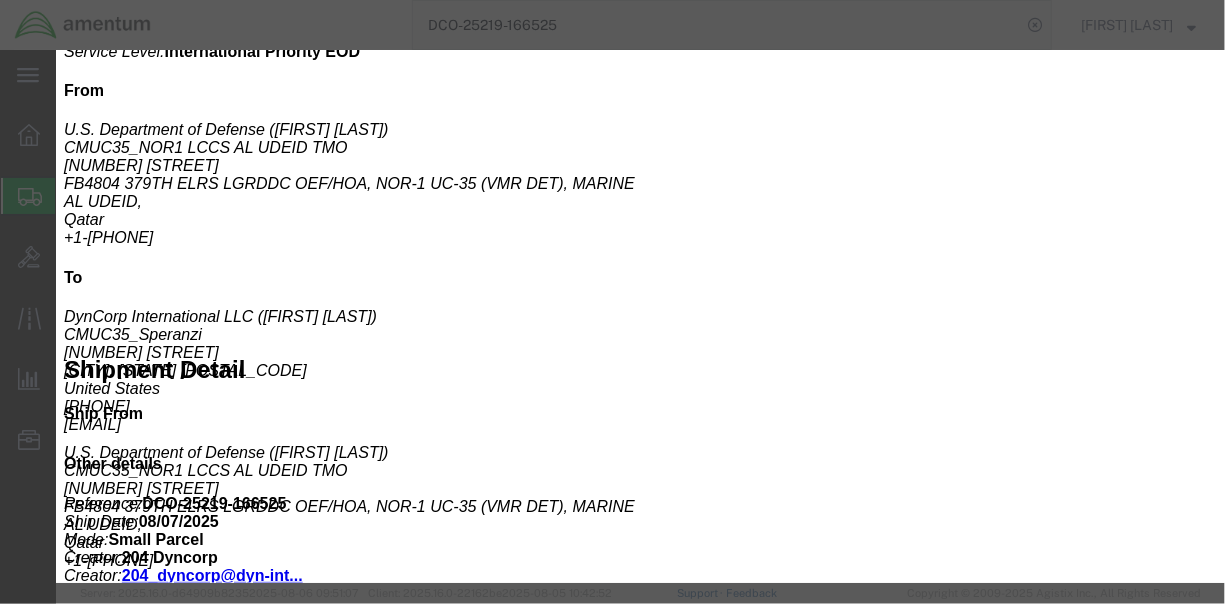 drag, startPoint x: 369, startPoint y: 236, endPoint x: 237, endPoint y: 254, distance: 133.22162 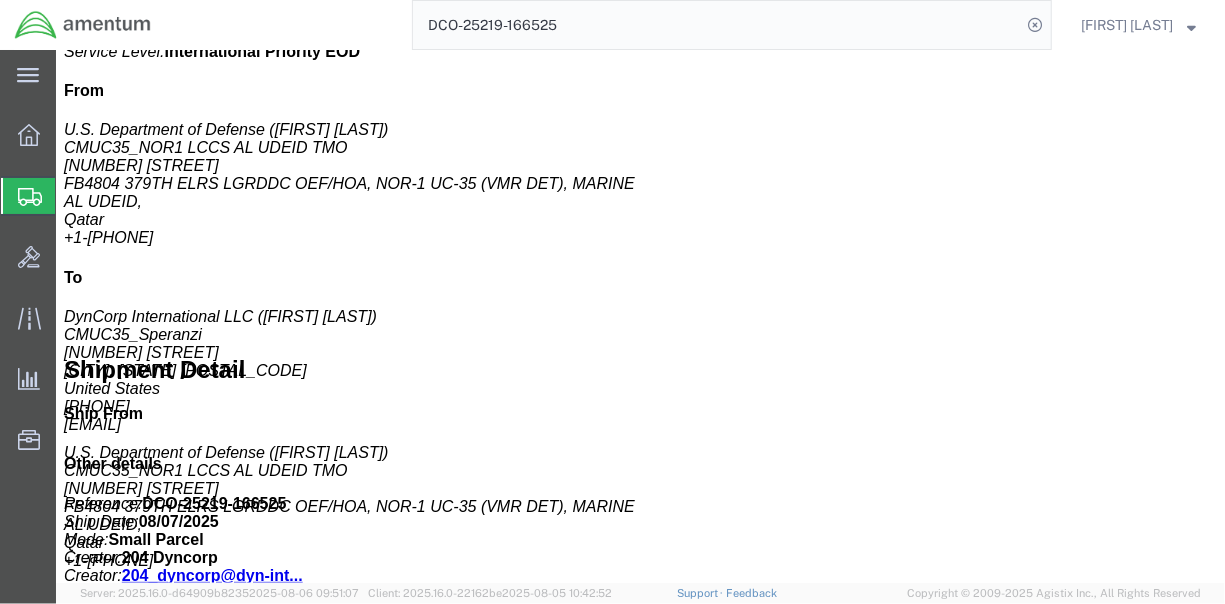 click on "Documents" 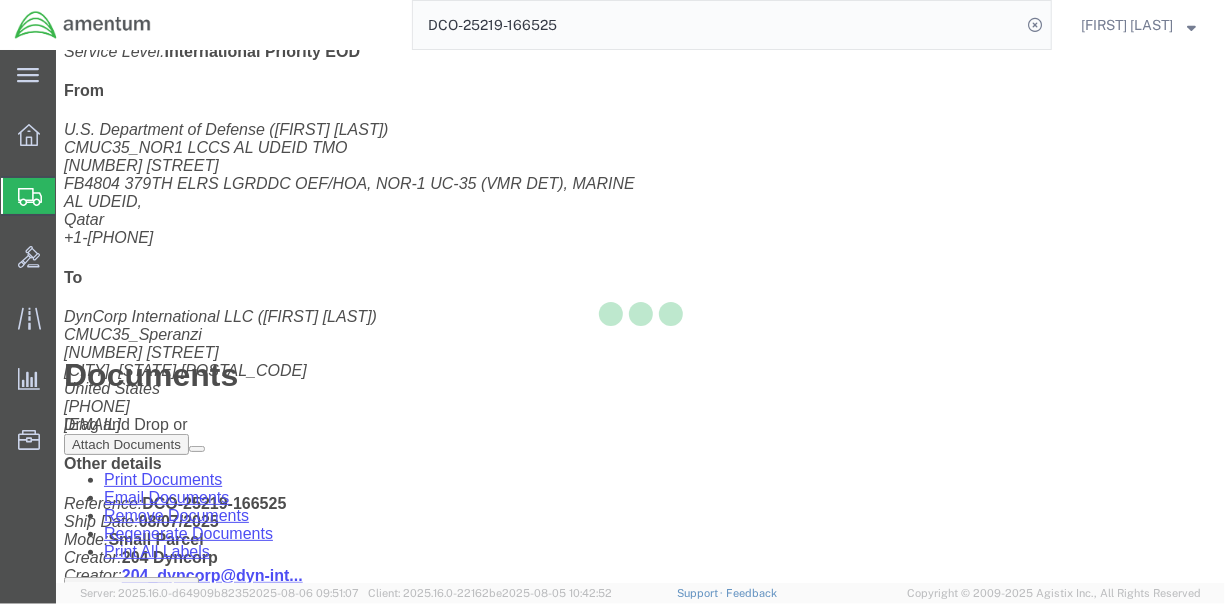 scroll, scrollTop: 0, scrollLeft: 0, axis: both 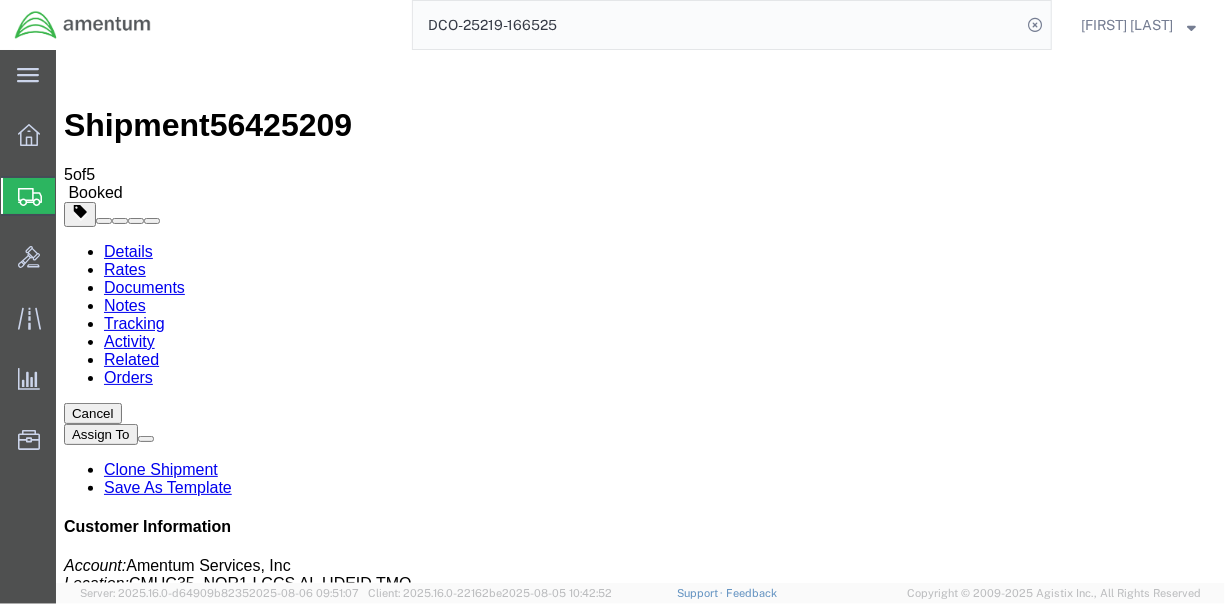 click at bounding box center (665, 1720) 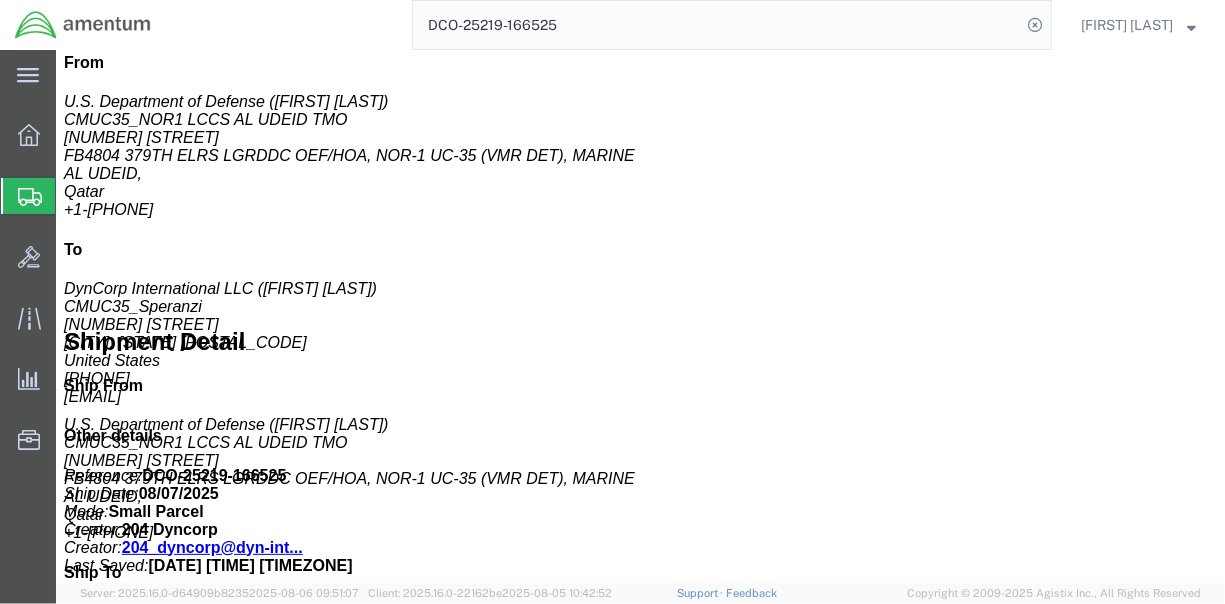 scroll, scrollTop: 695, scrollLeft: 0, axis: vertical 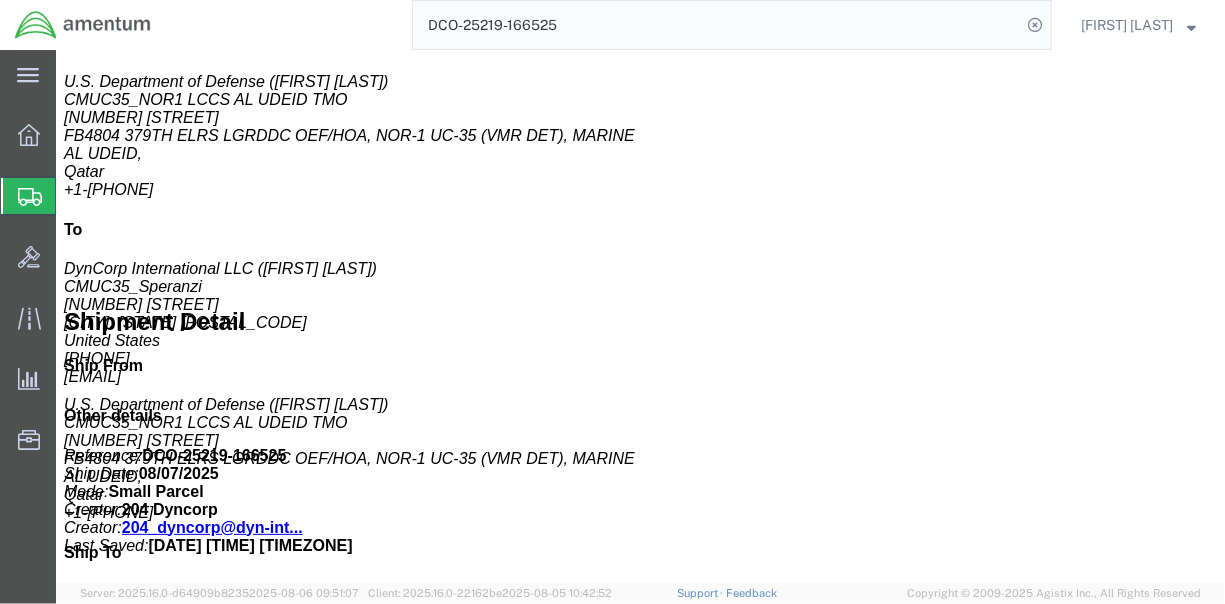 click 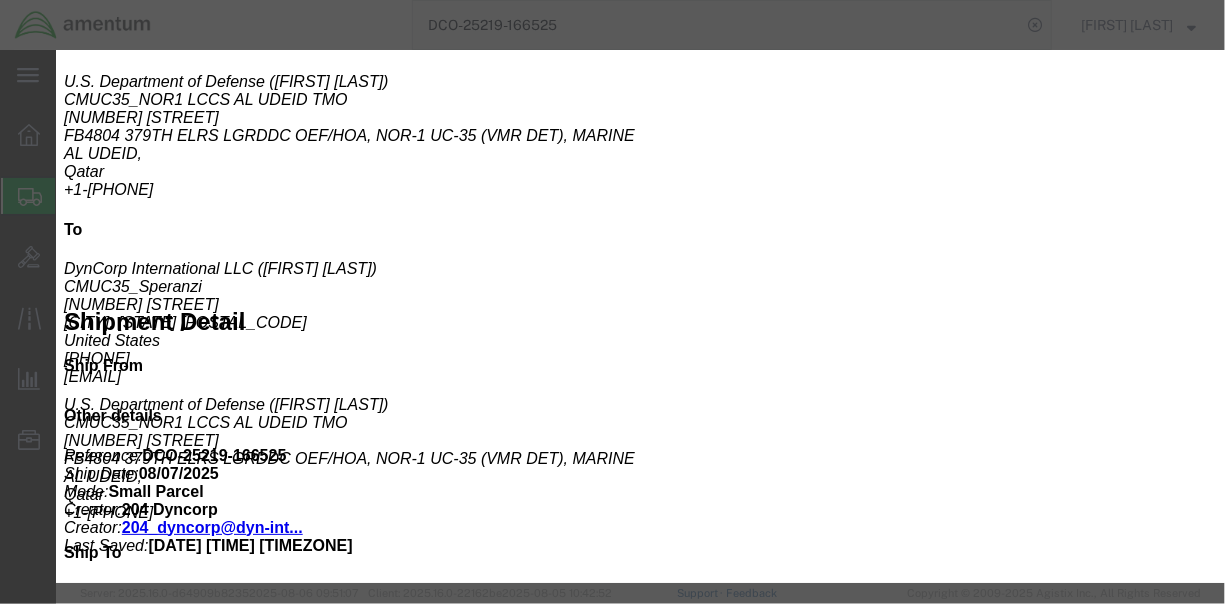 click on "1356.75" 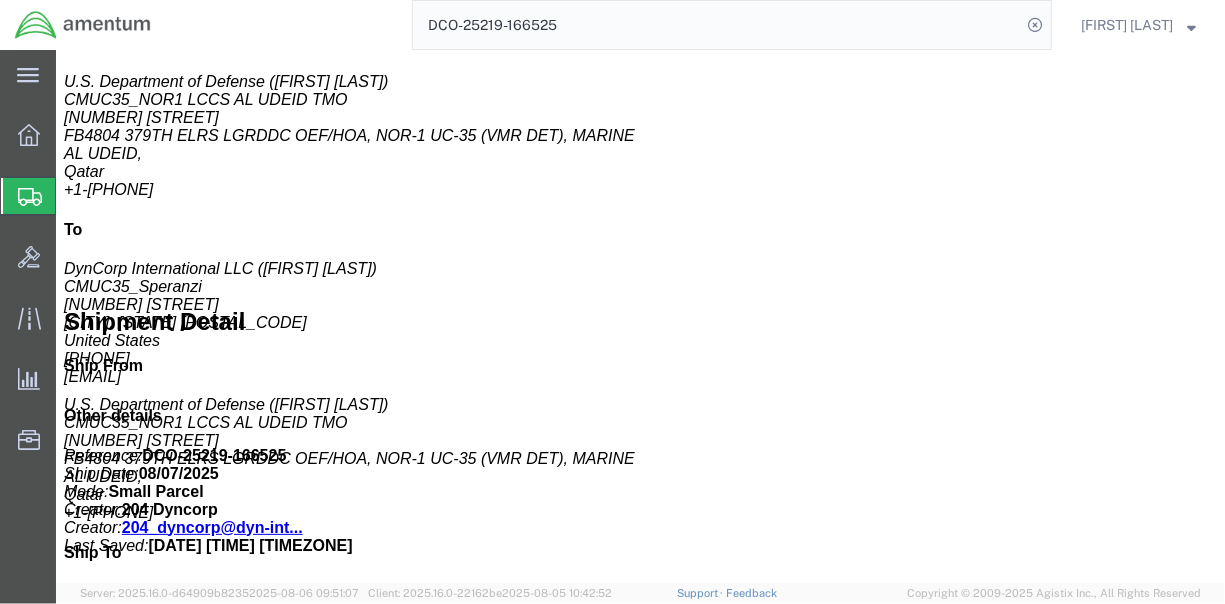 click 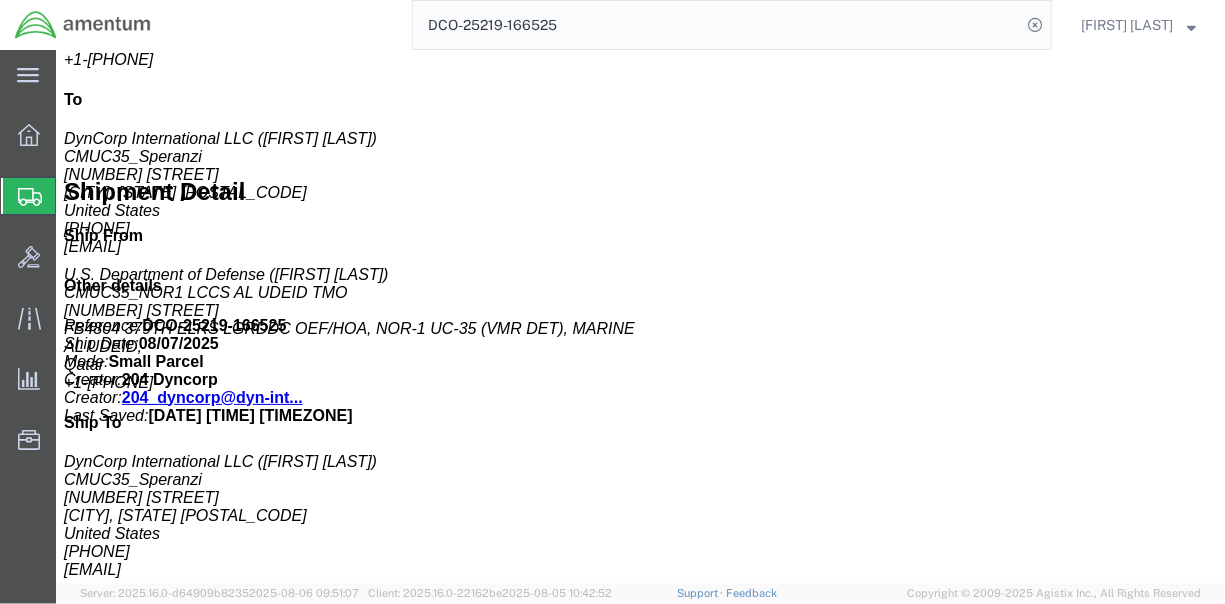 scroll, scrollTop: 808, scrollLeft: 0, axis: vertical 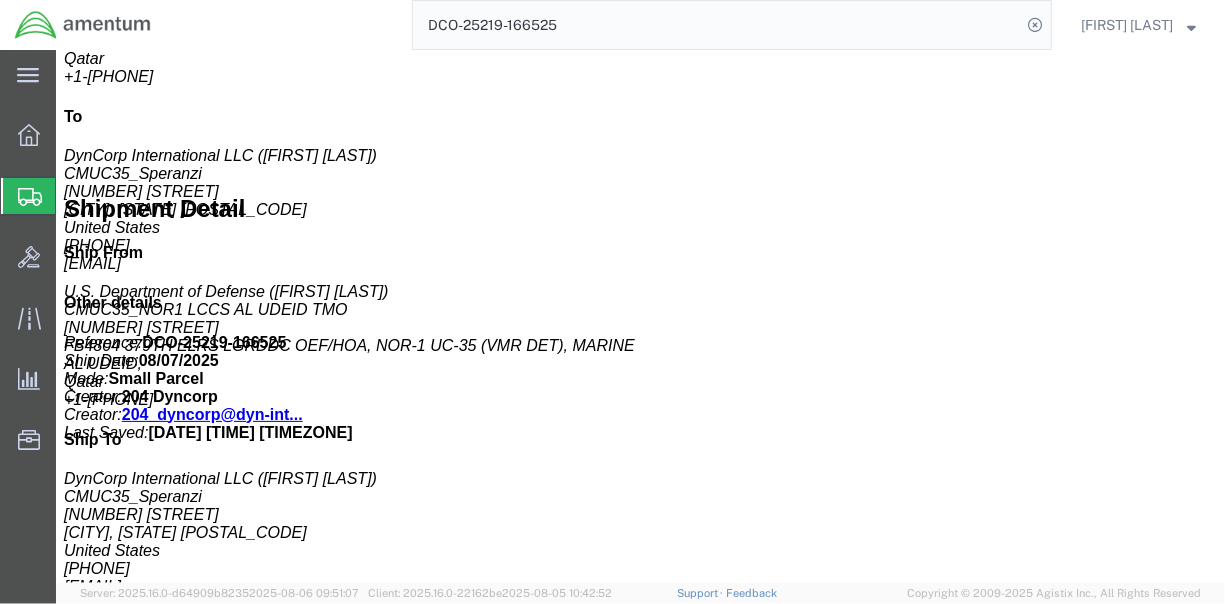 click 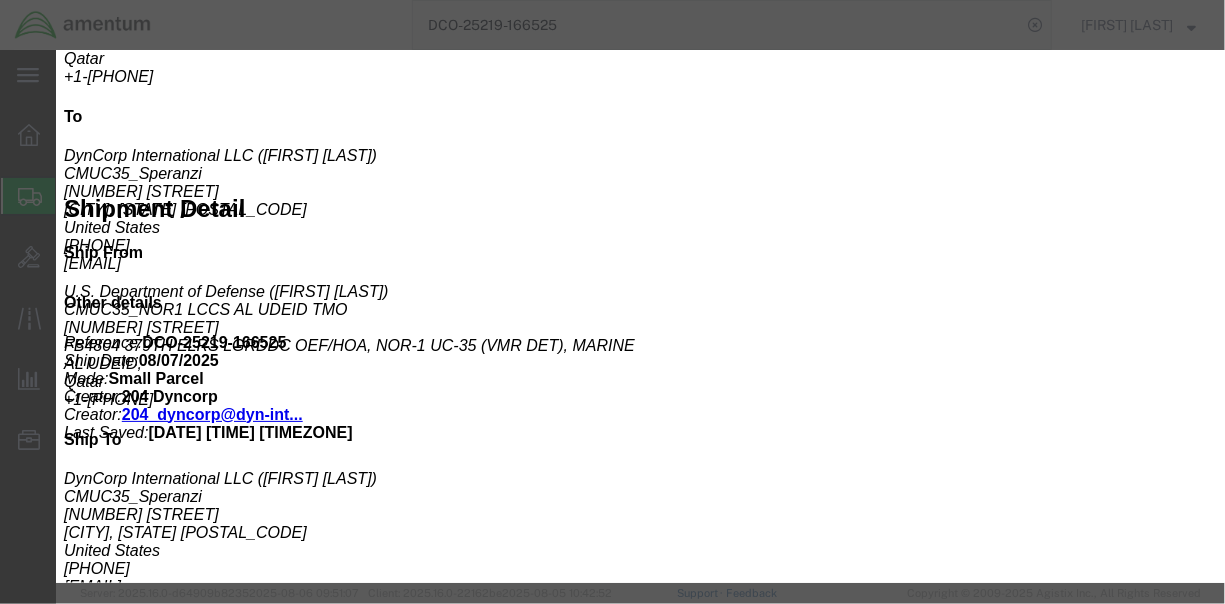 click on "Yes" 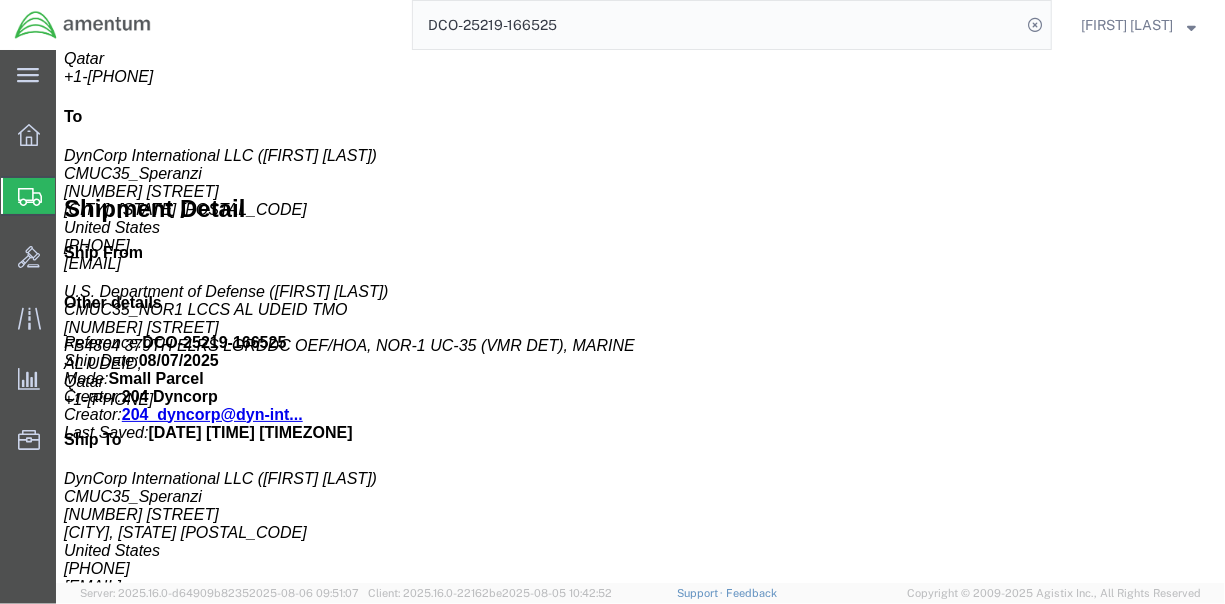 scroll, scrollTop: 432, scrollLeft: 0, axis: vertical 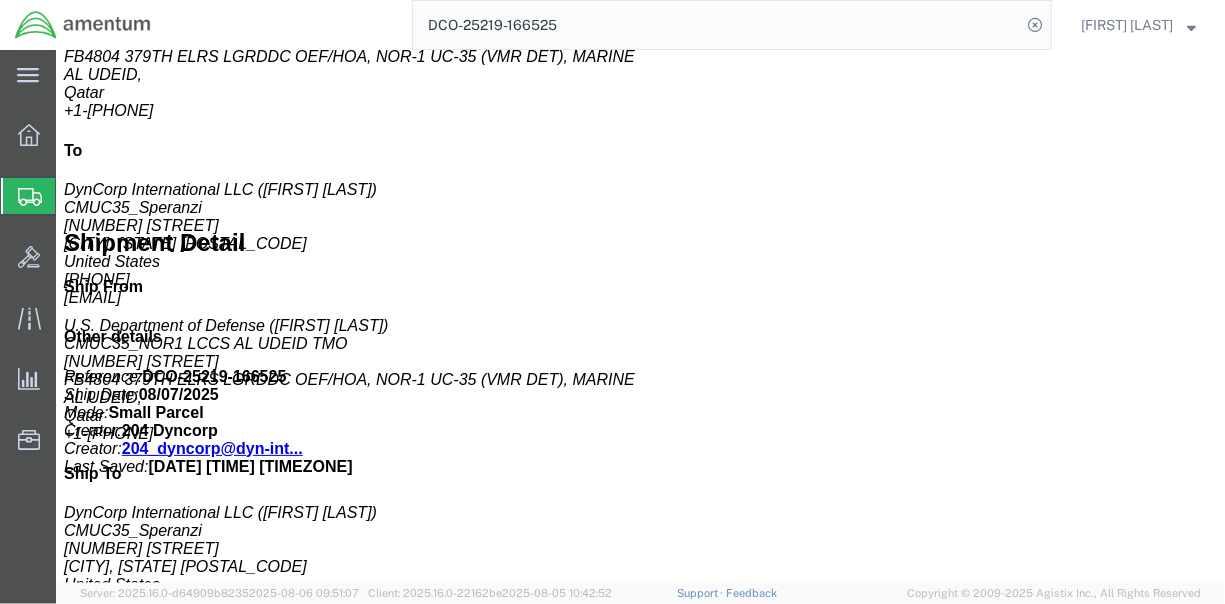click 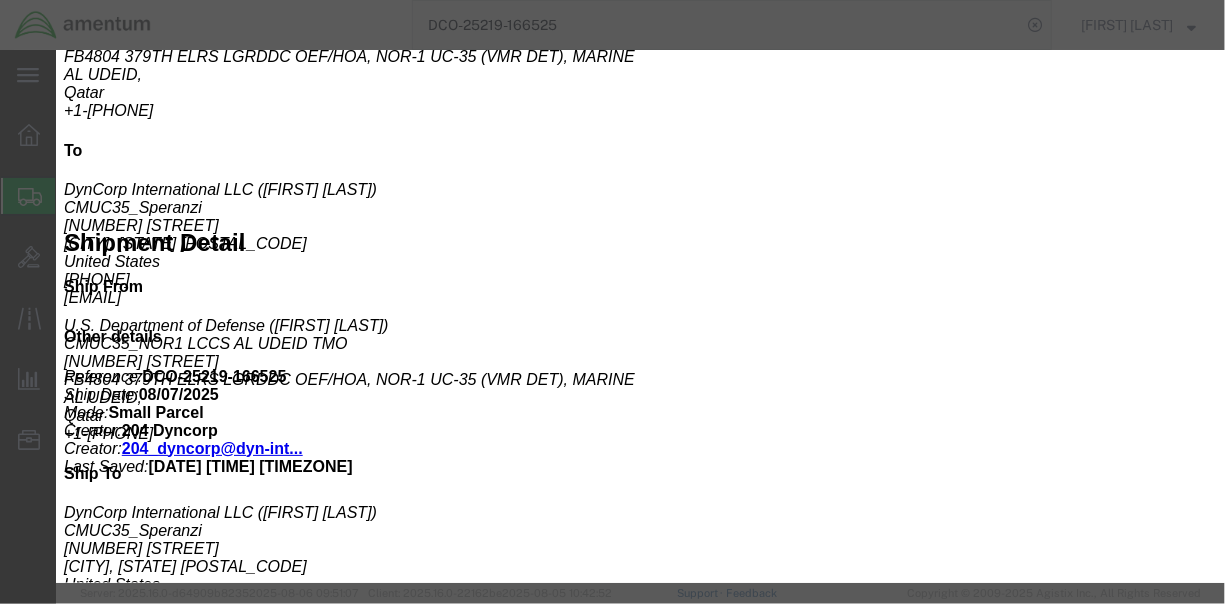 click on "1403.39" 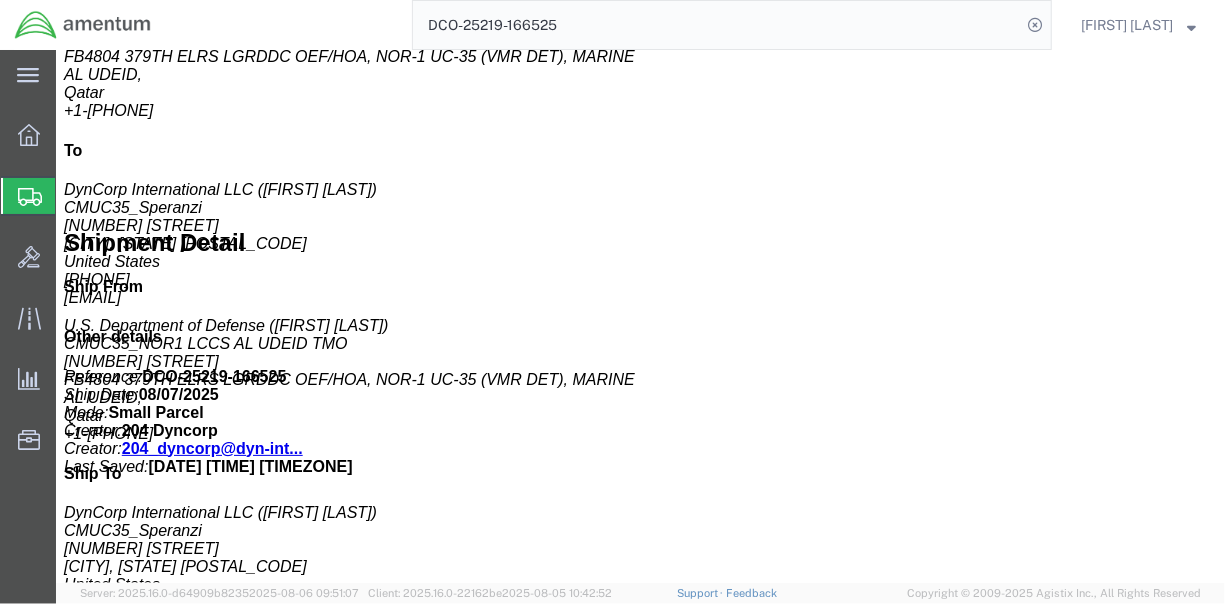 click 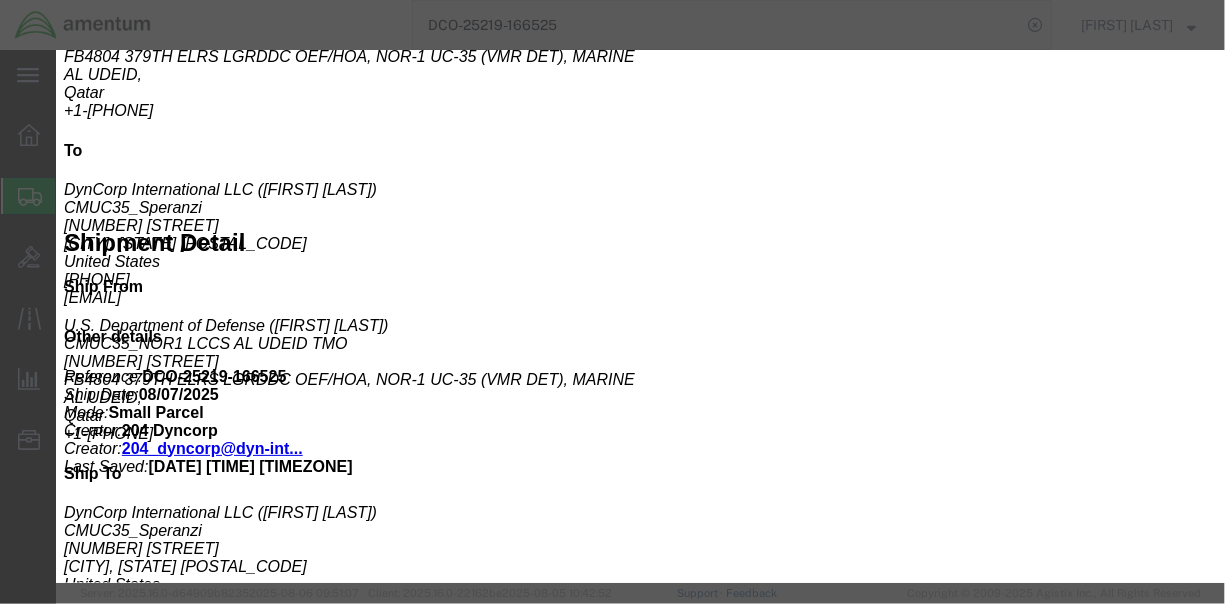click on "1403.39" 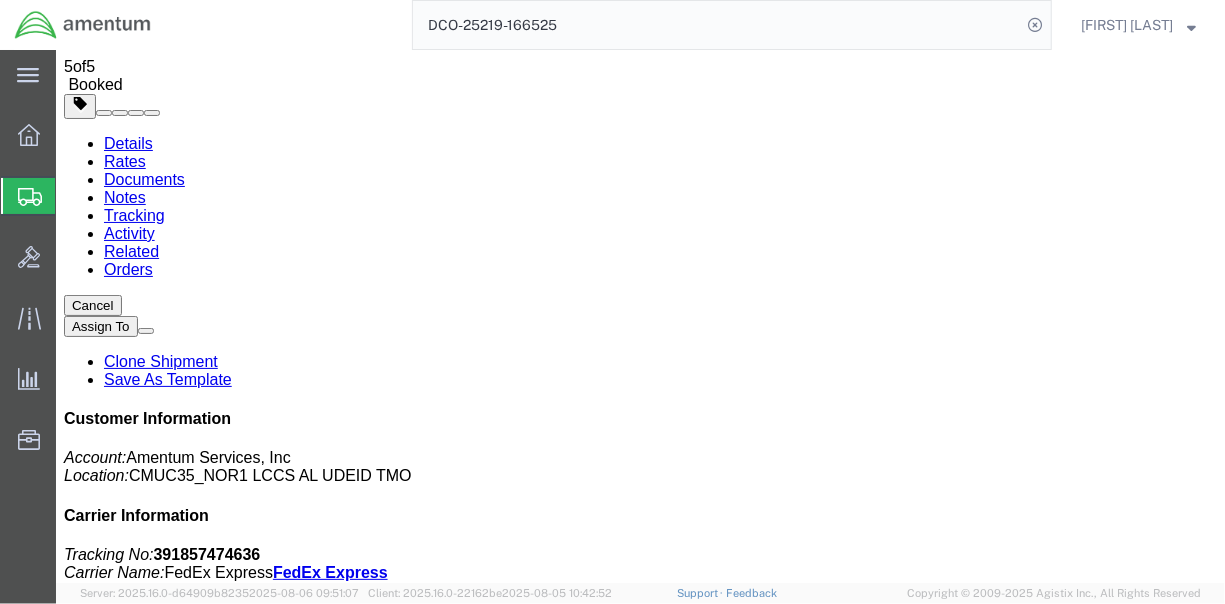 scroll, scrollTop: 57, scrollLeft: 0, axis: vertical 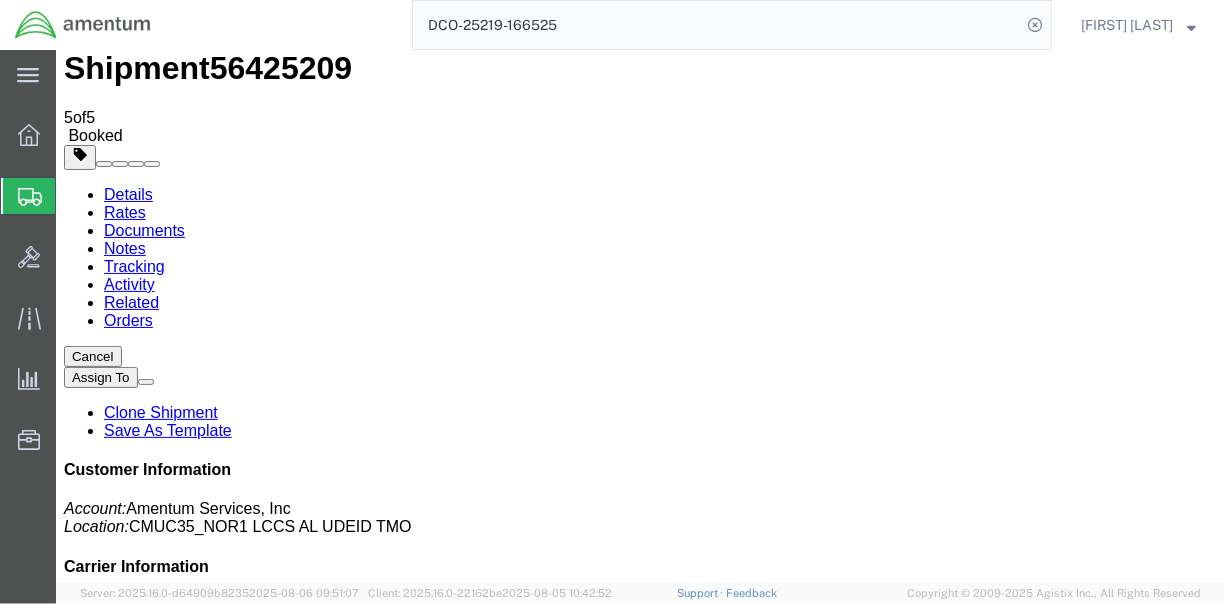 click on "Documents" 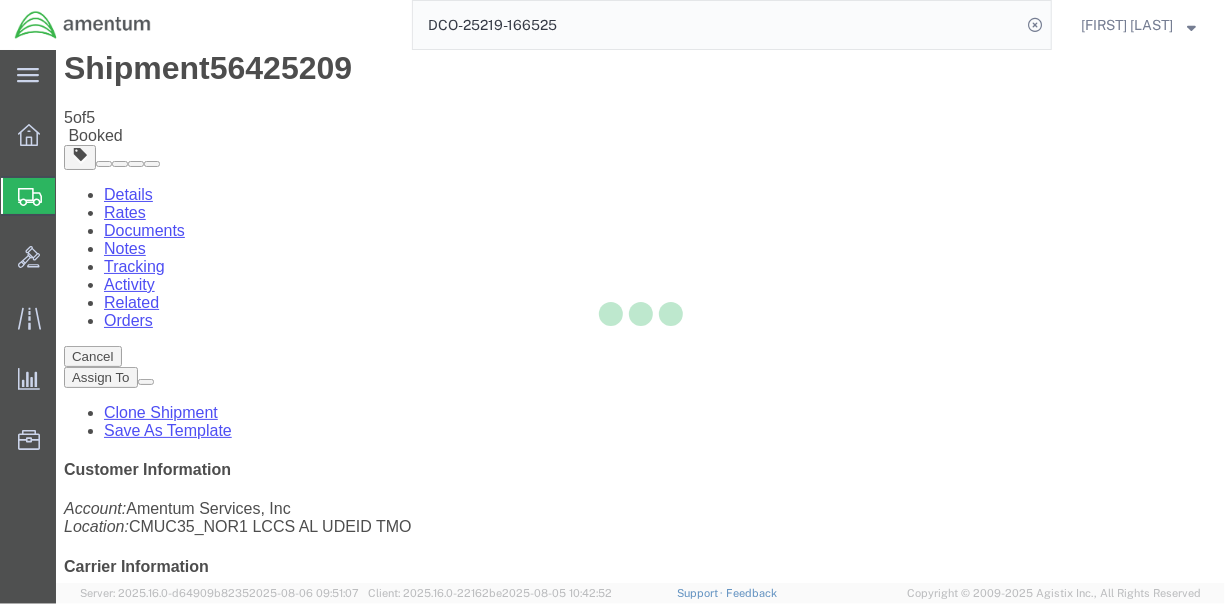 scroll, scrollTop: 0, scrollLeft: 0, axis: both 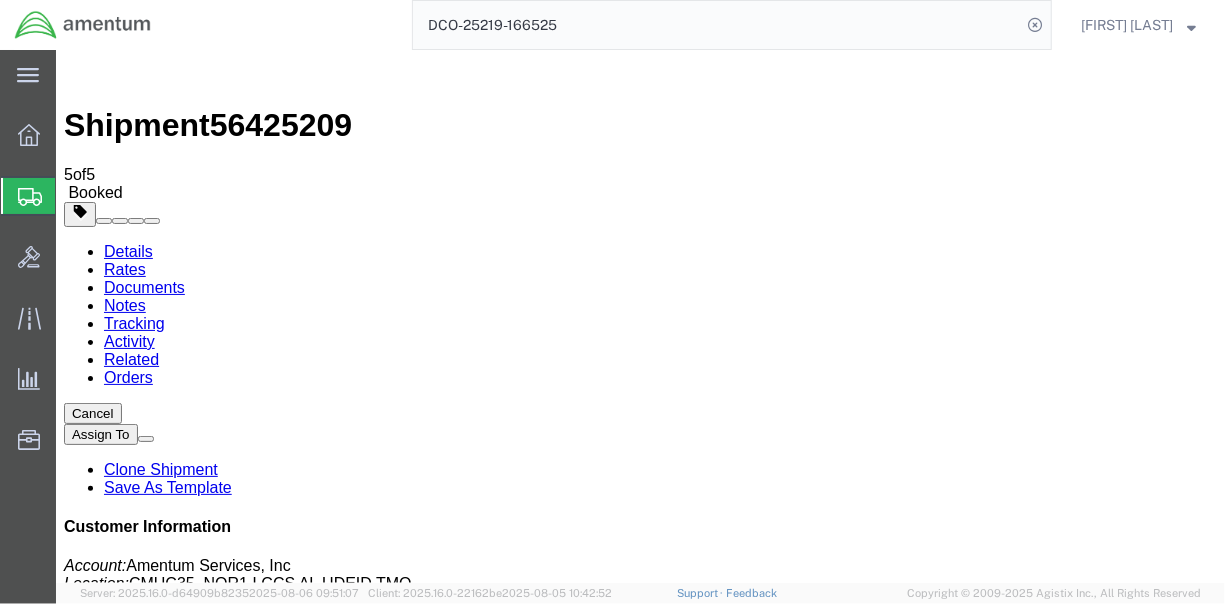 click at bounding box center [655, 1718] 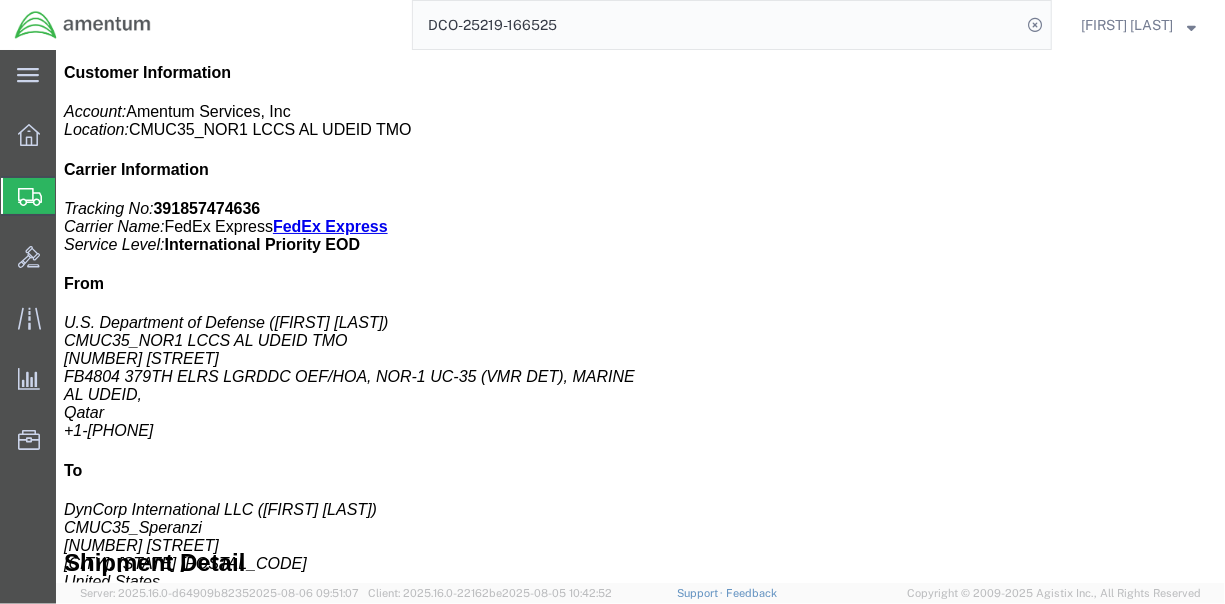 scroll, scrollTop: 566, scrollLeft: 0, axis: vertical 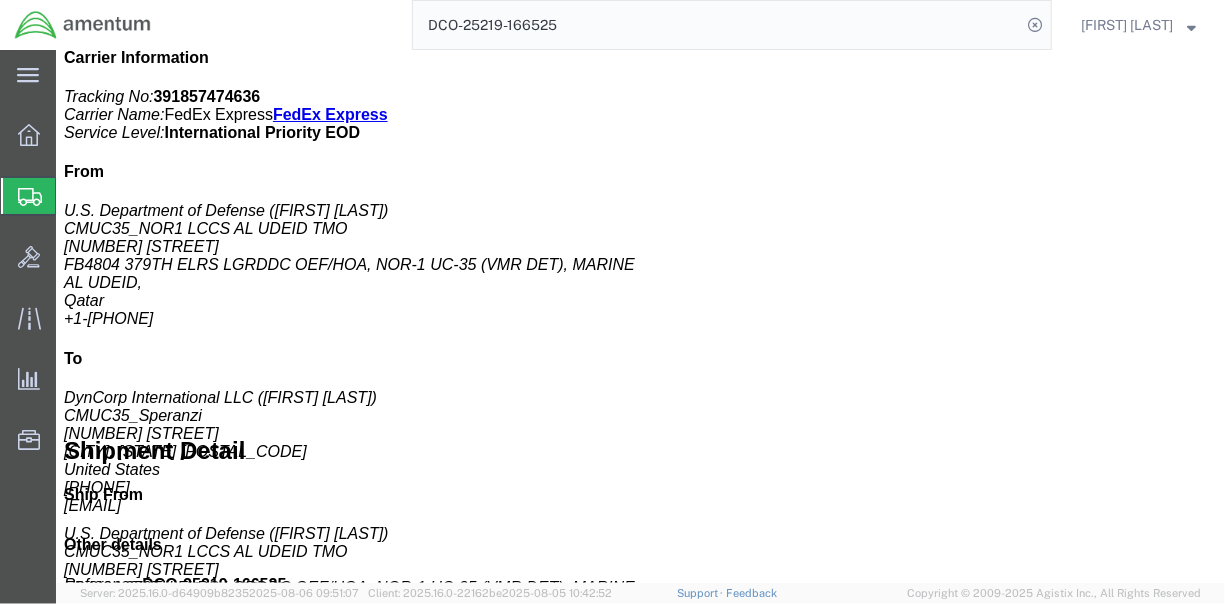 click 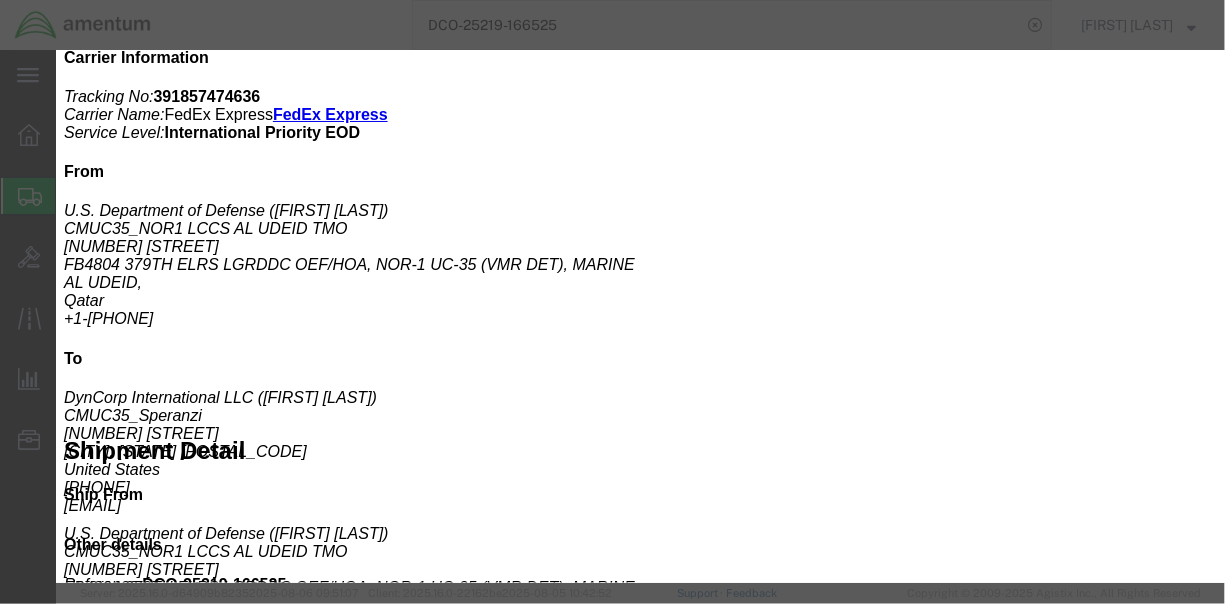 click on "Commodity library" 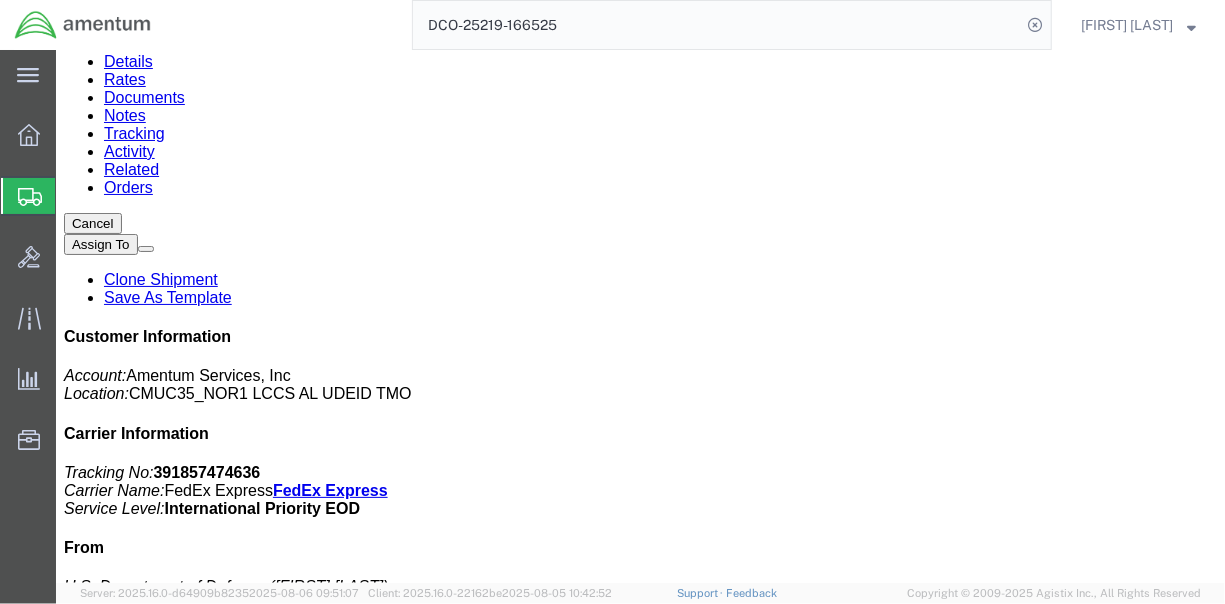 scroll, scrollTop: 0, scrollLeft: 0, axis: both 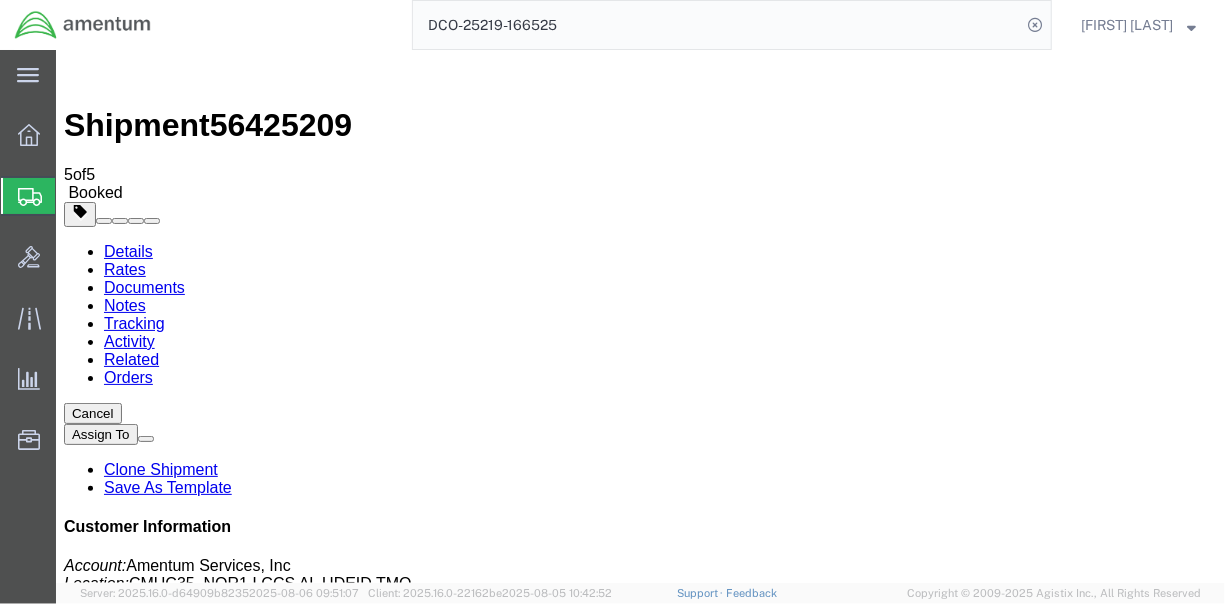 click on "Documents" 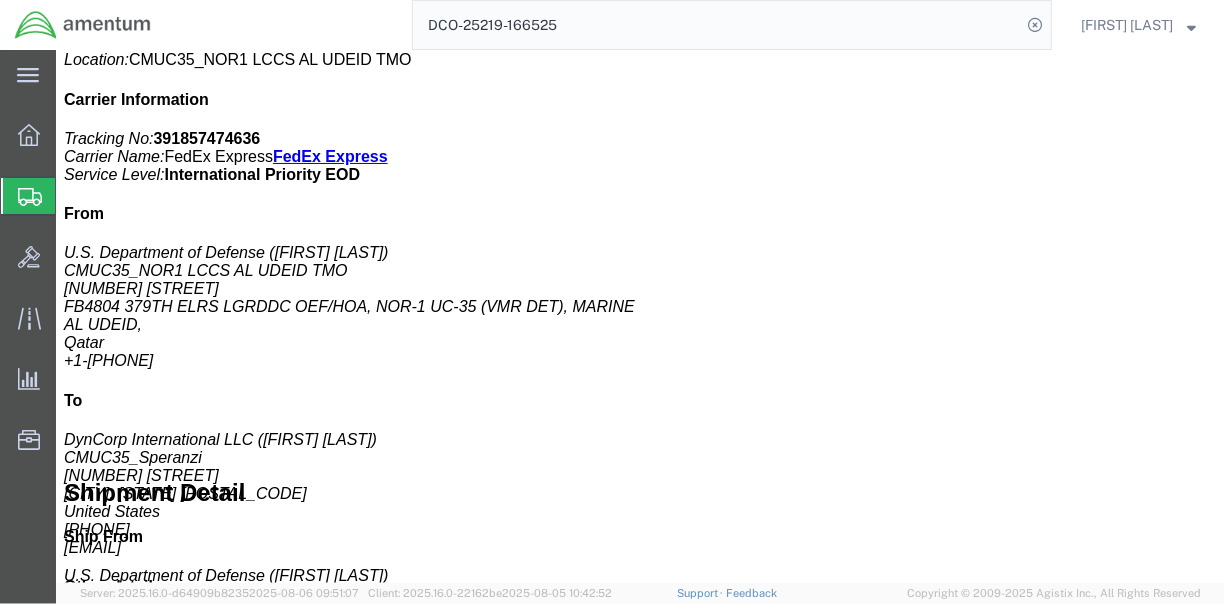 scroll, scrollTop: 537, scrollLeft: 0, axis: vertical 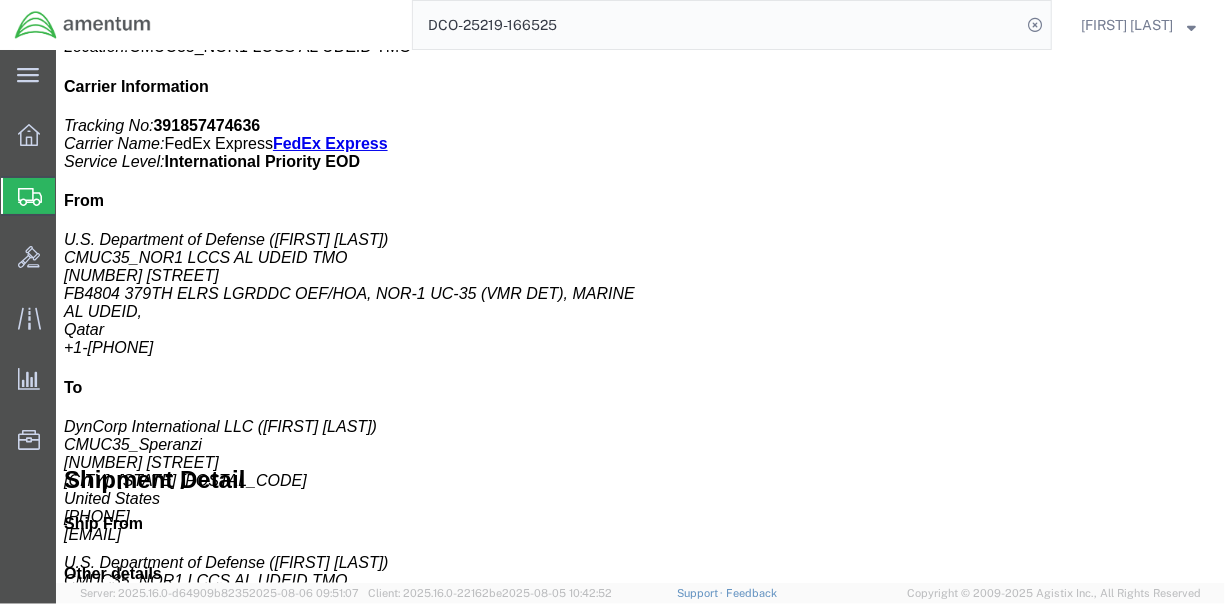 click 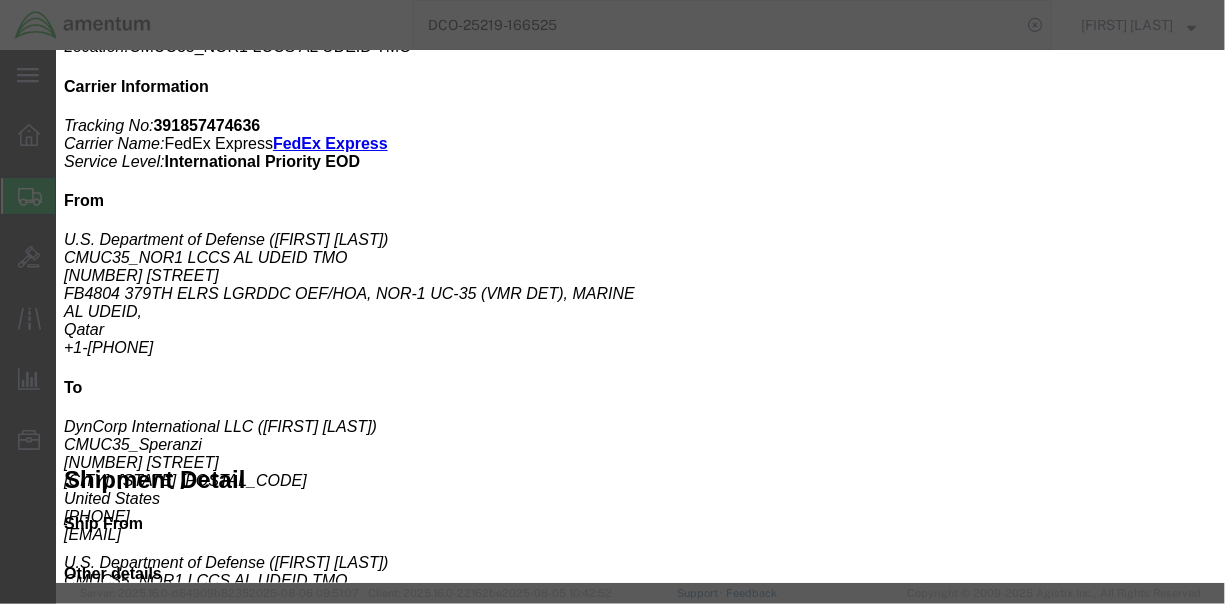 click on "1356.80" 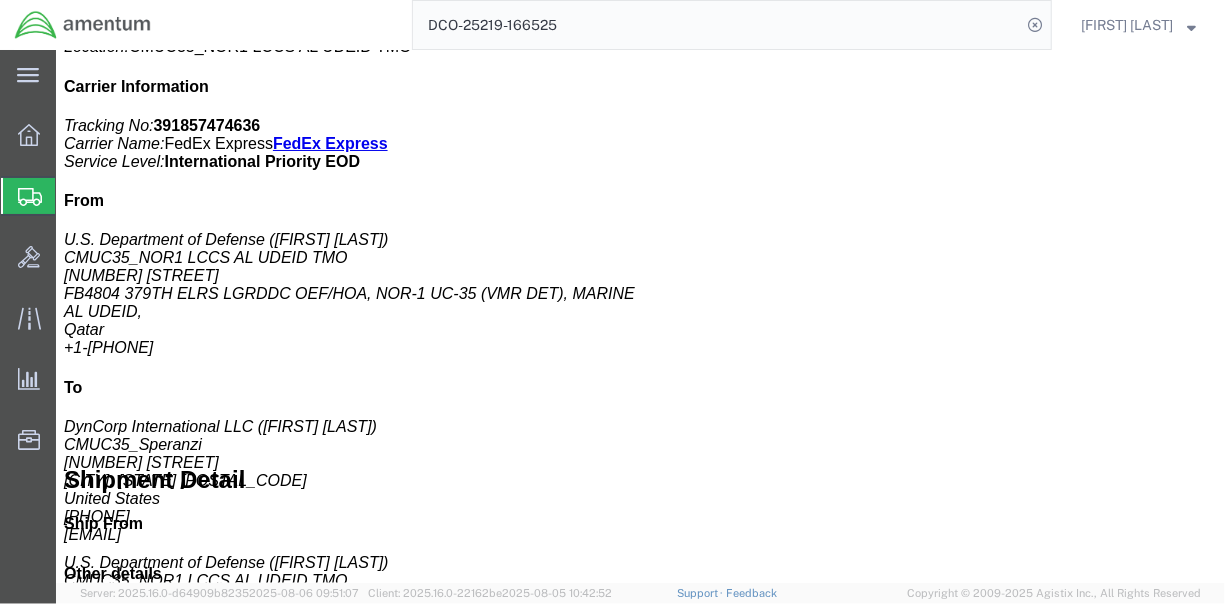 click on "Documents" 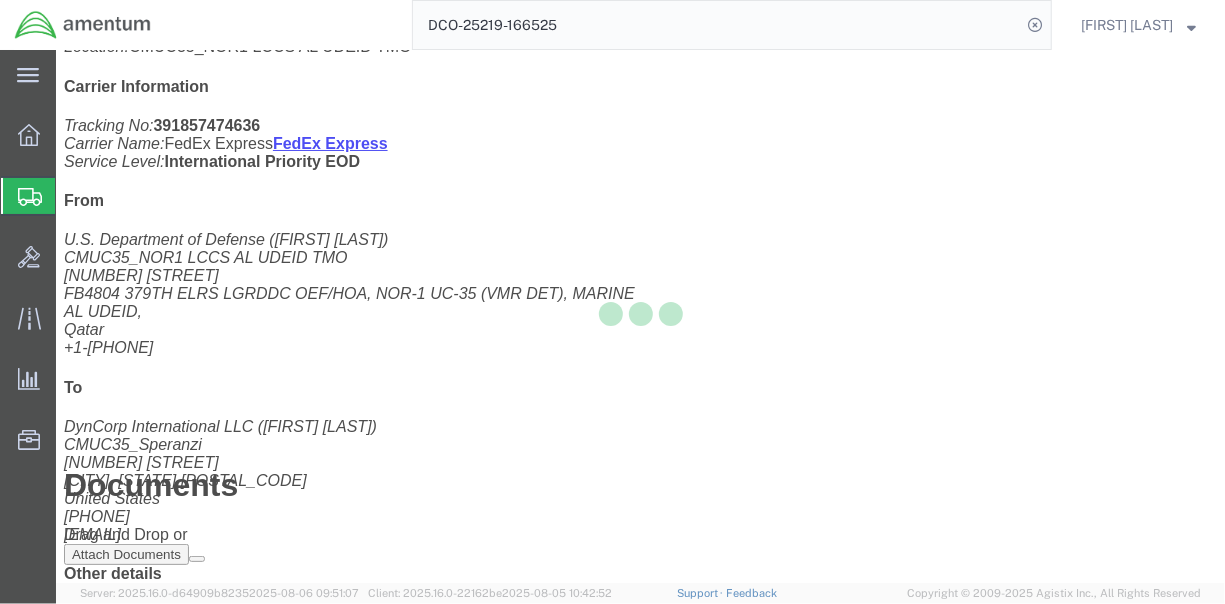 scroll, scrollTop: 0, scrollLeft: 0, axis: both 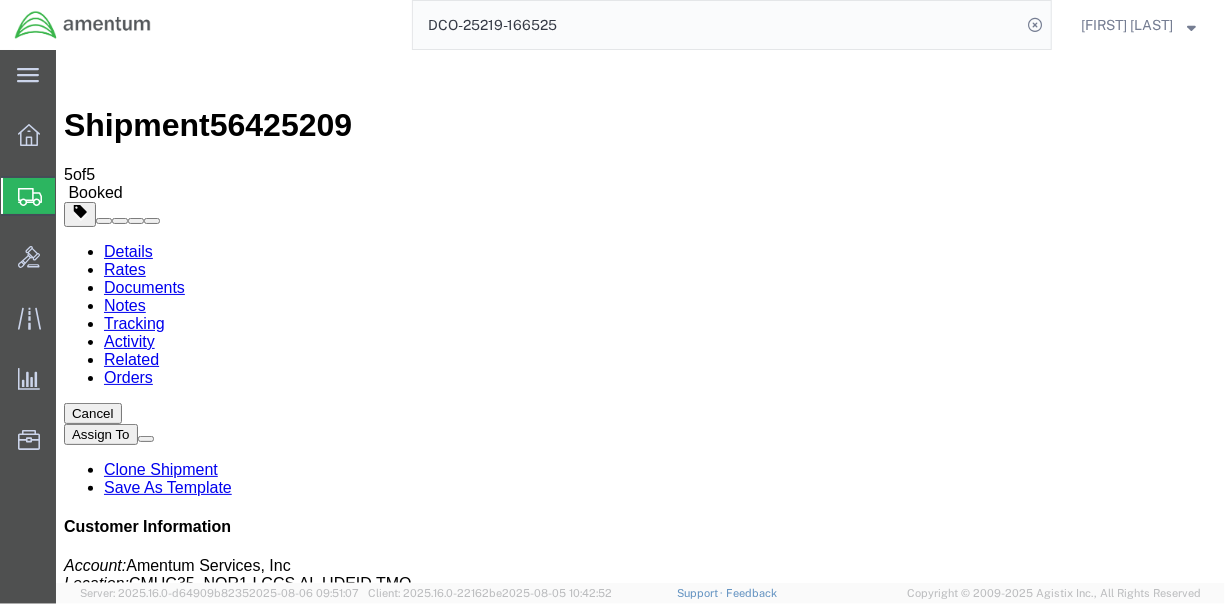 click at bounding box center (655, 1718) 